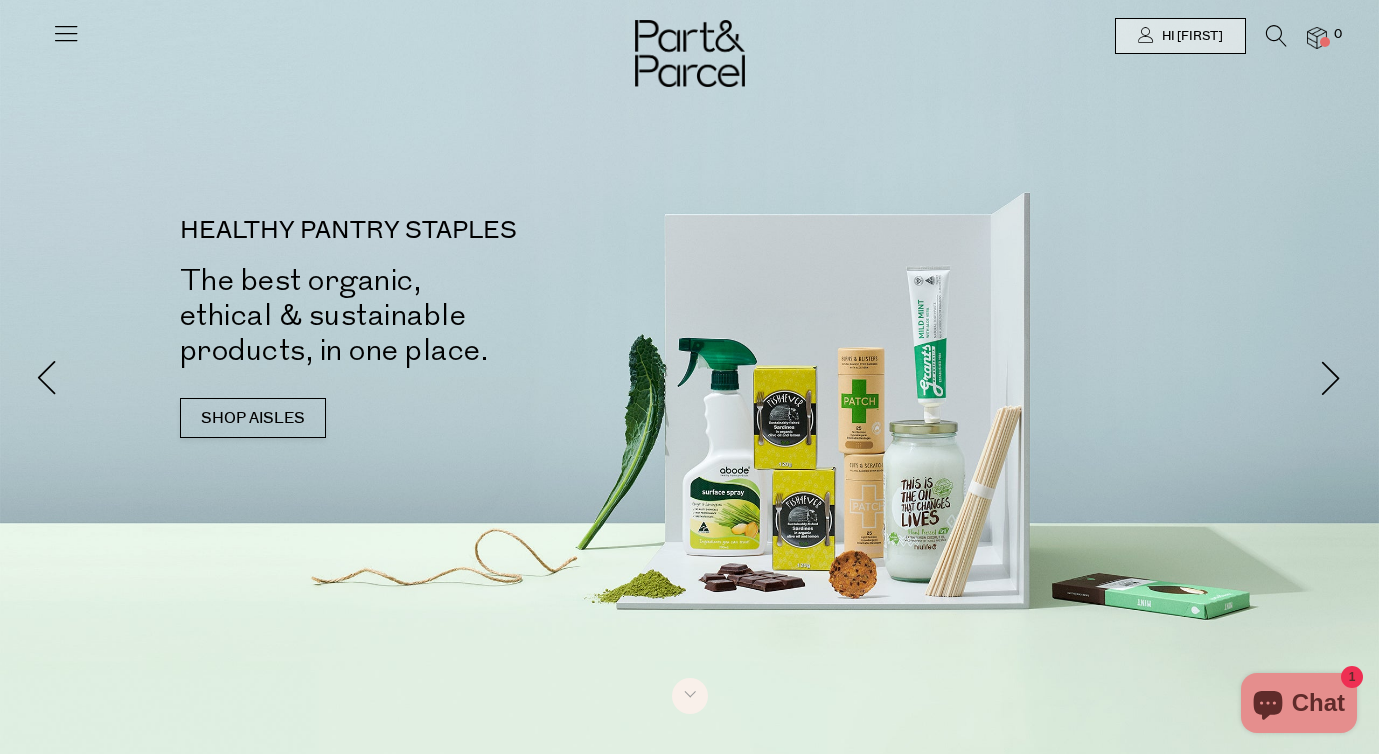 scroll, scrollTop: 0, scrollLeft: 0, axis: both 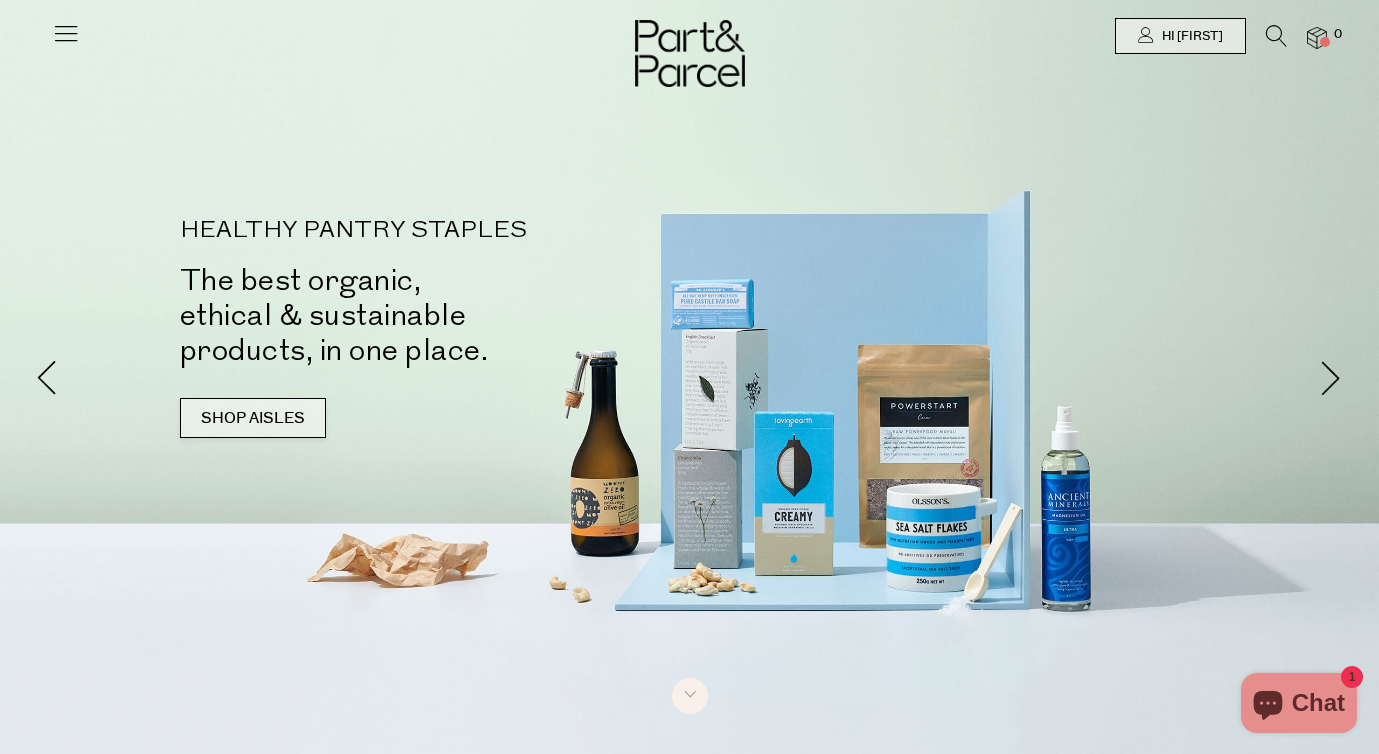 click on "SHOP AISLES" at bounding box center [253, 418] 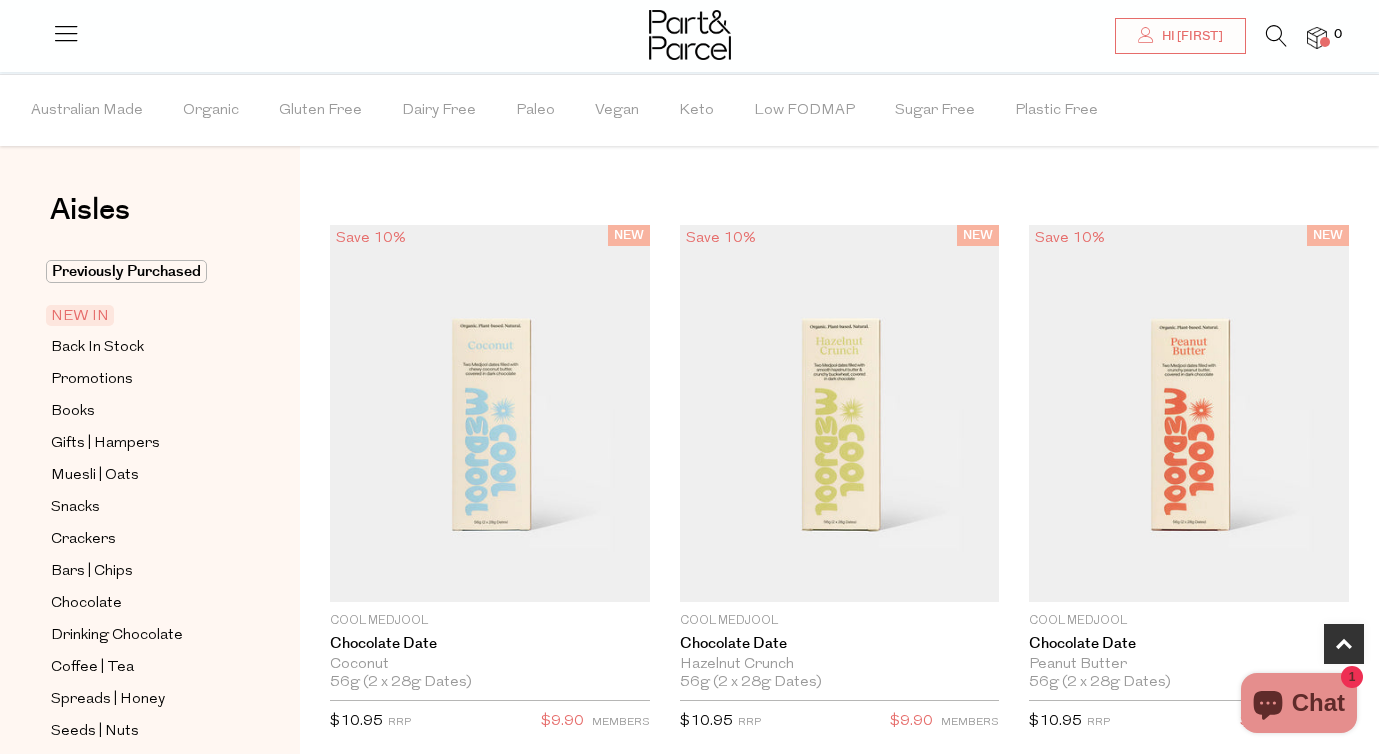 scroll, scrollTop: 1099, scrollLeft: 0, axis: vertical 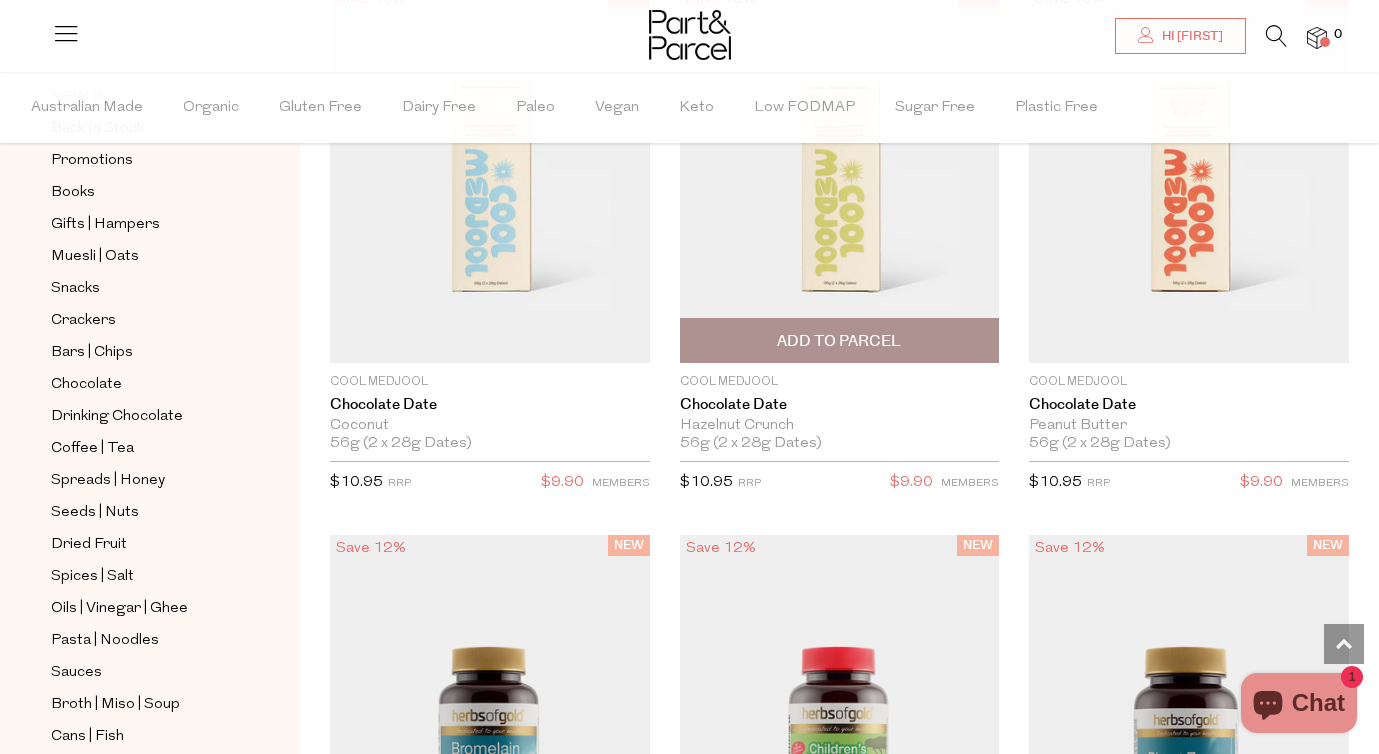 click at bounding box center [840, 174] 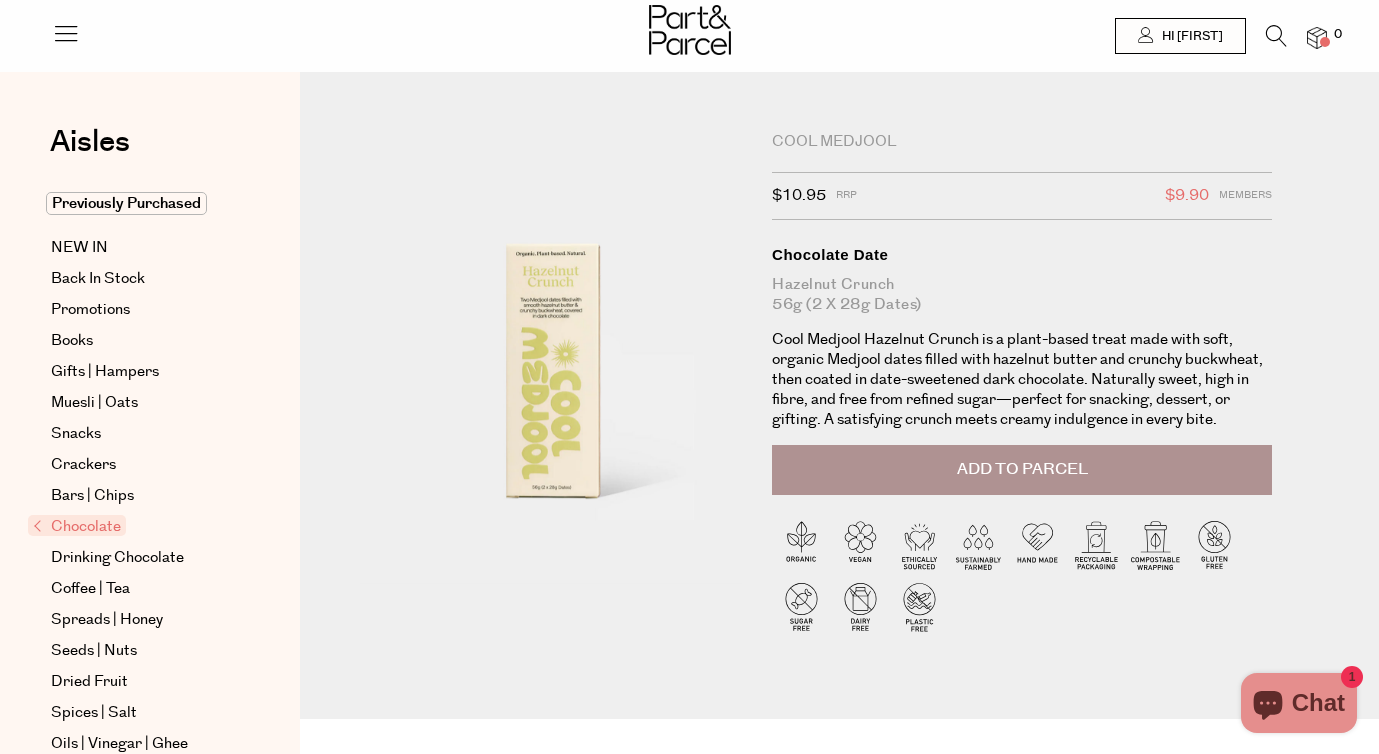 scroll, scrollTop: 0, scrollLeft: 0, axis: both 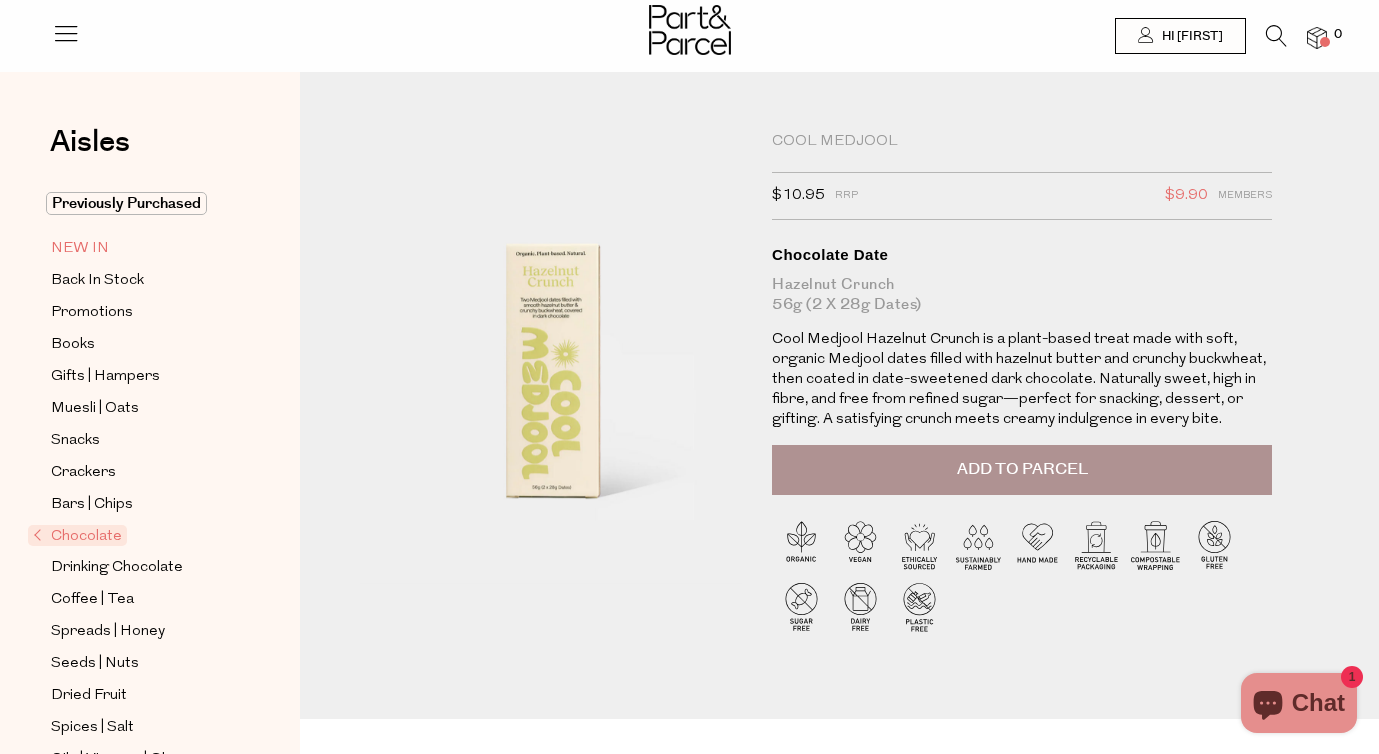 click on "NEW IN" at bounding box center [80, 249] 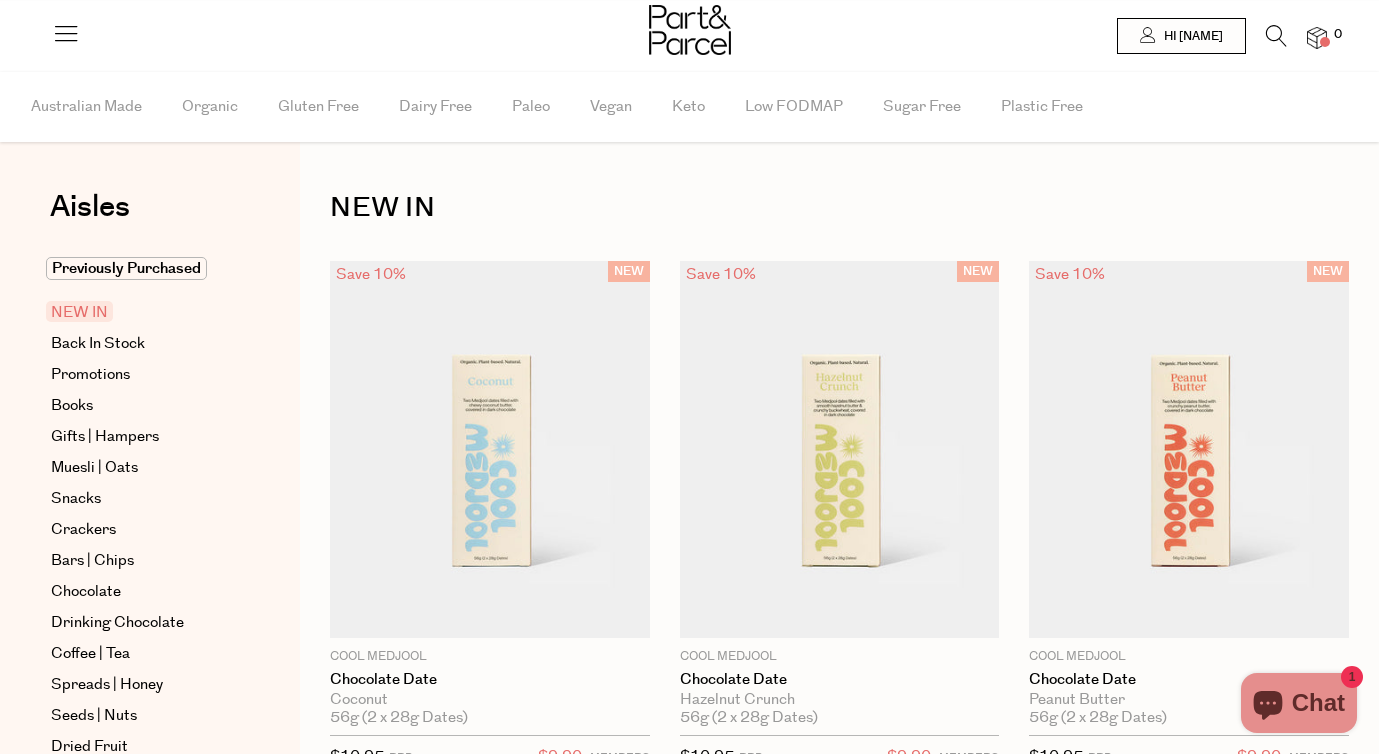 scroll, scrollTop: 0, scrollLeft: 0, axis: both 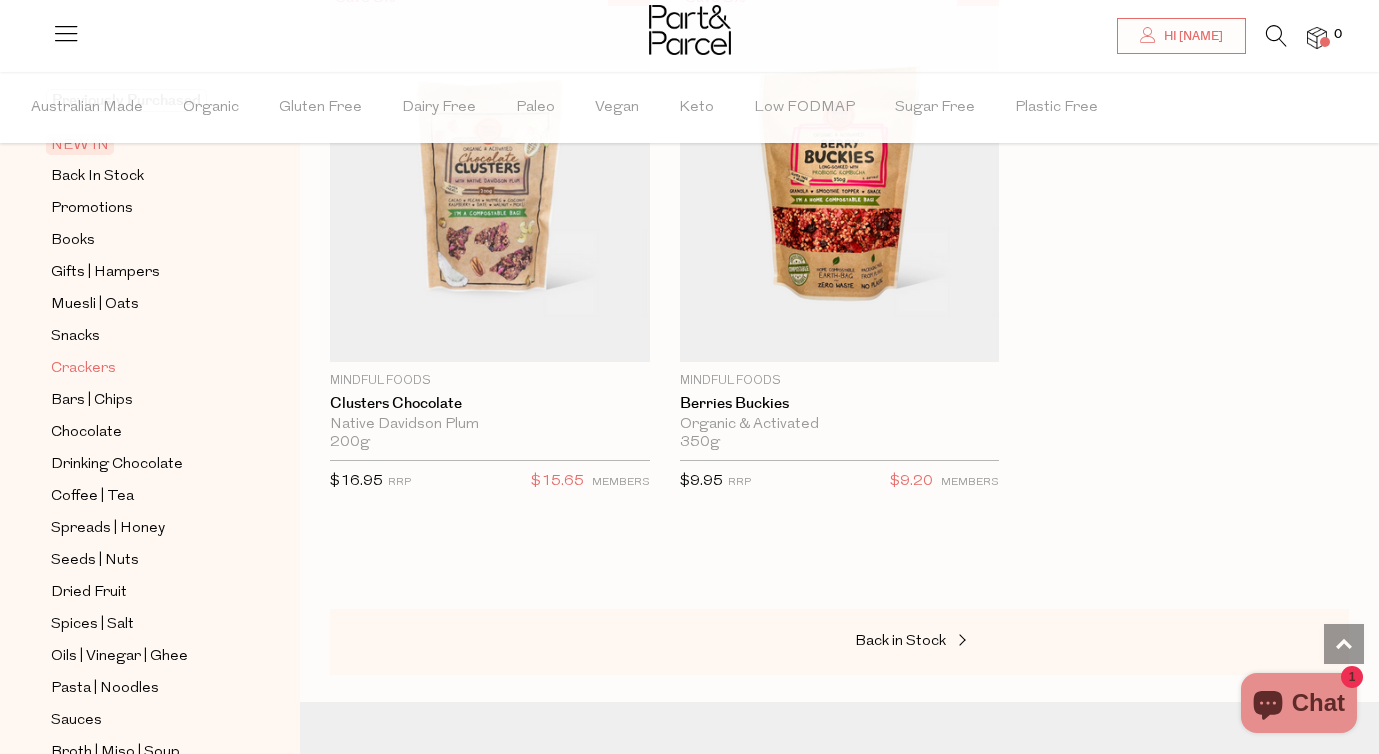 click on "Crackers" at bounding box center [83, 369] 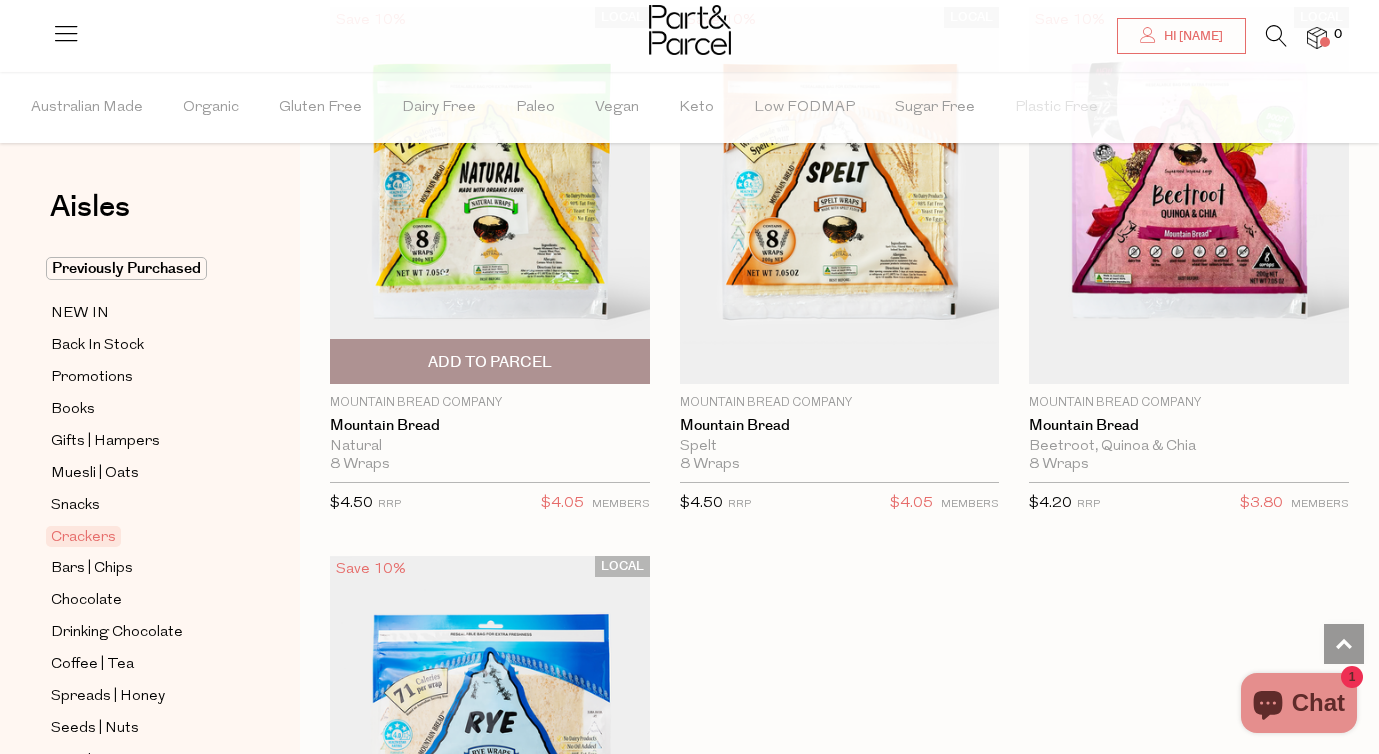 scroll, scrollTop: 6307, scrollLeft: 0, axis: vertical 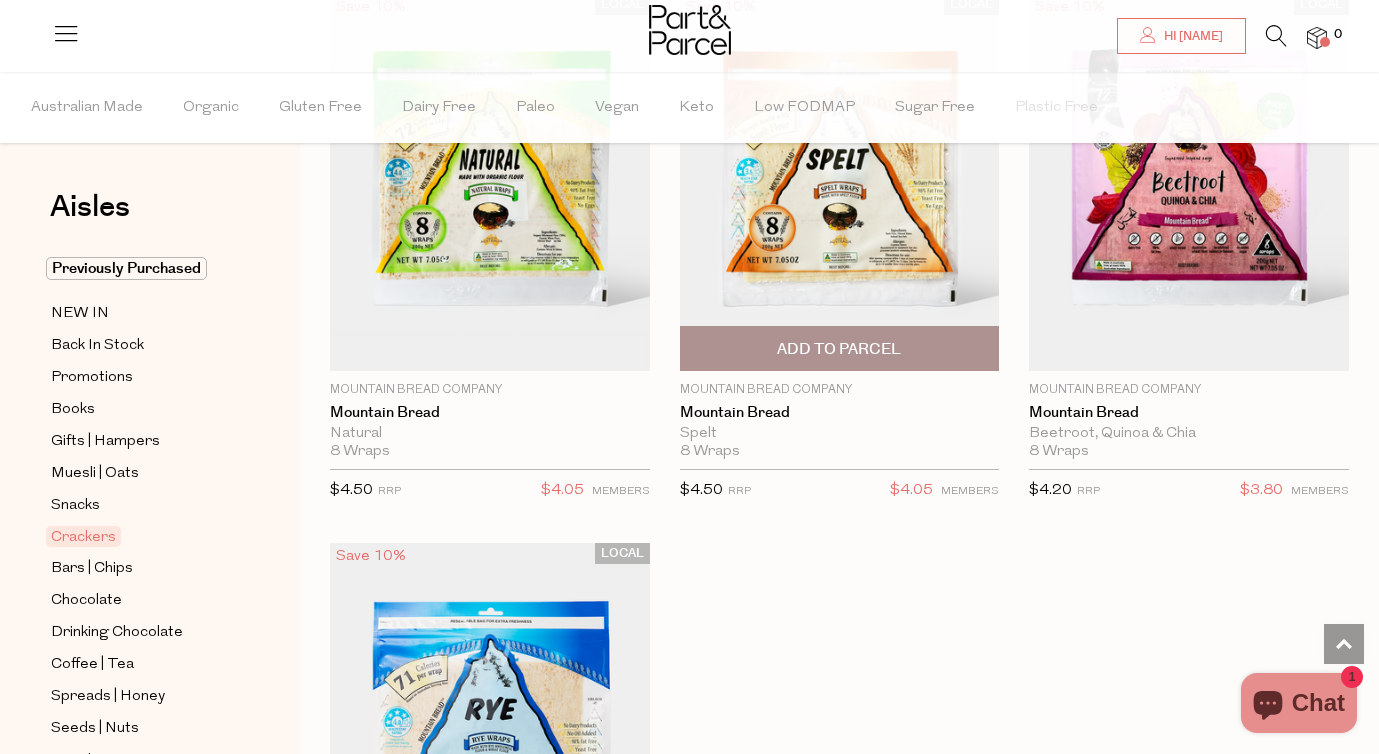 click on "Add To Parcel" at bounding box center (839, 349) 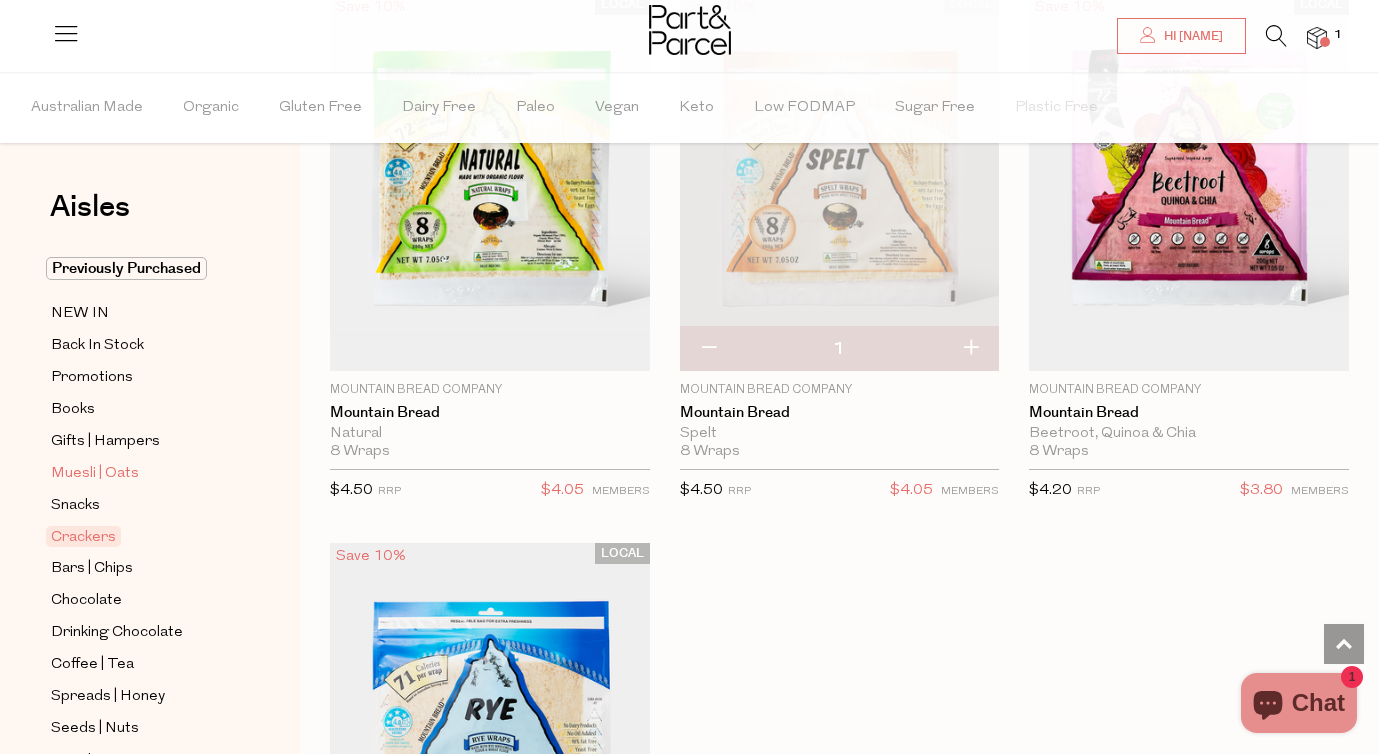 click on "Muesli | Oats" at bounding box center (142, 473) 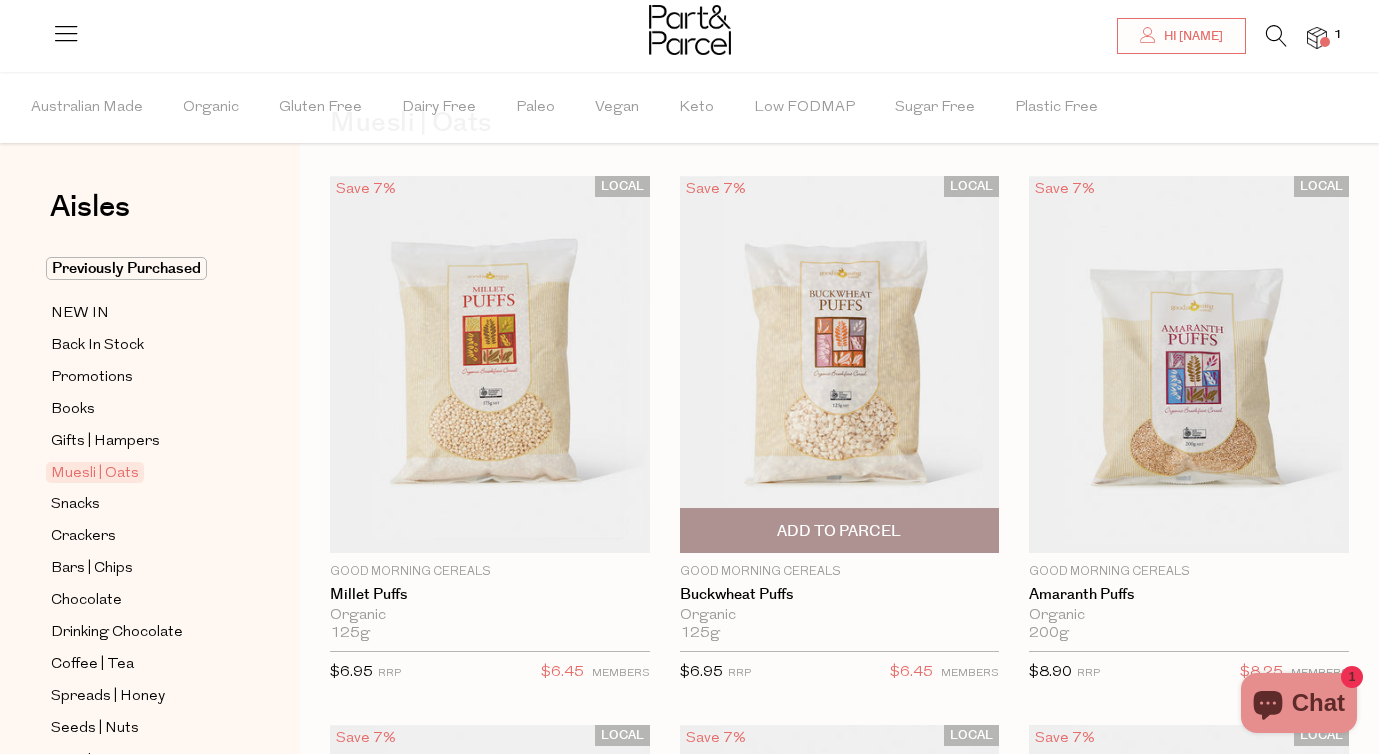 scroll, scrollTop: 84, scrollLeft: 0, axis: vertical 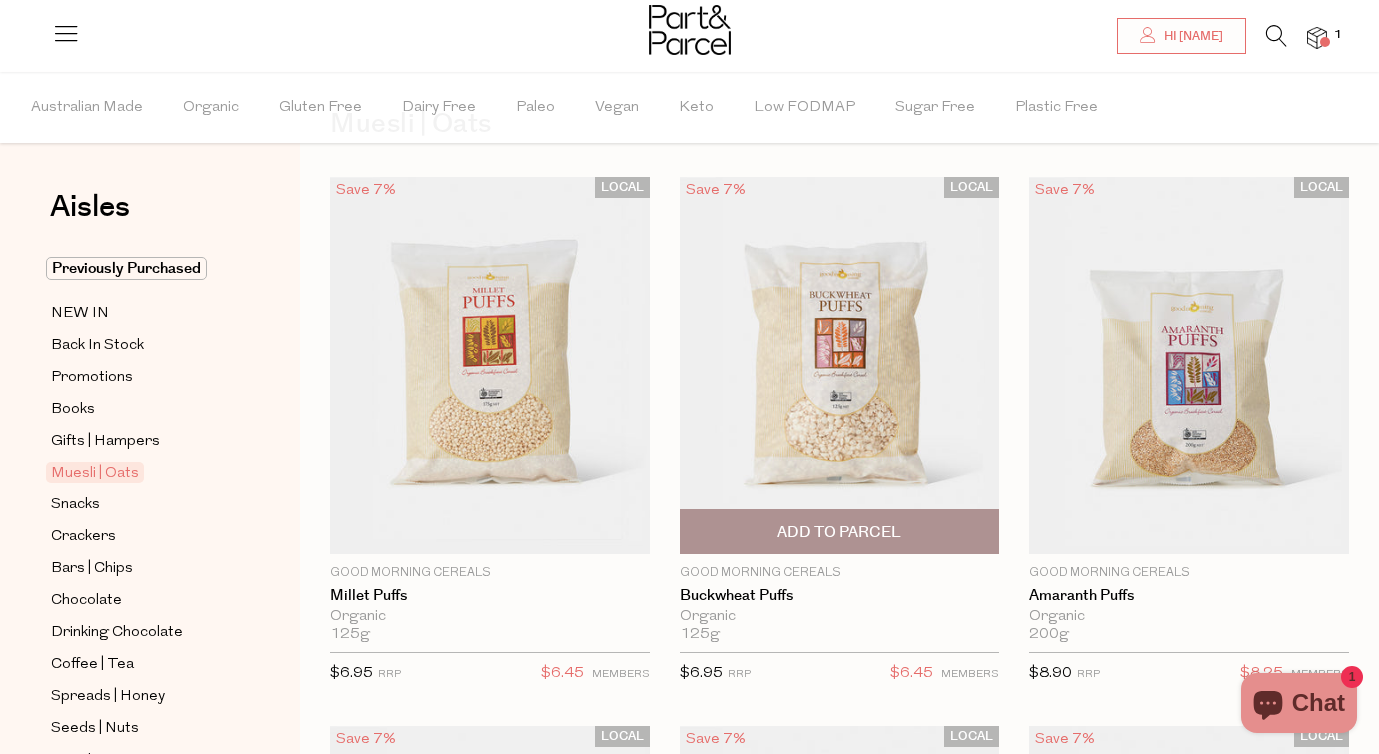 click on "Add To Parcel" at bounding box center (840, 531) 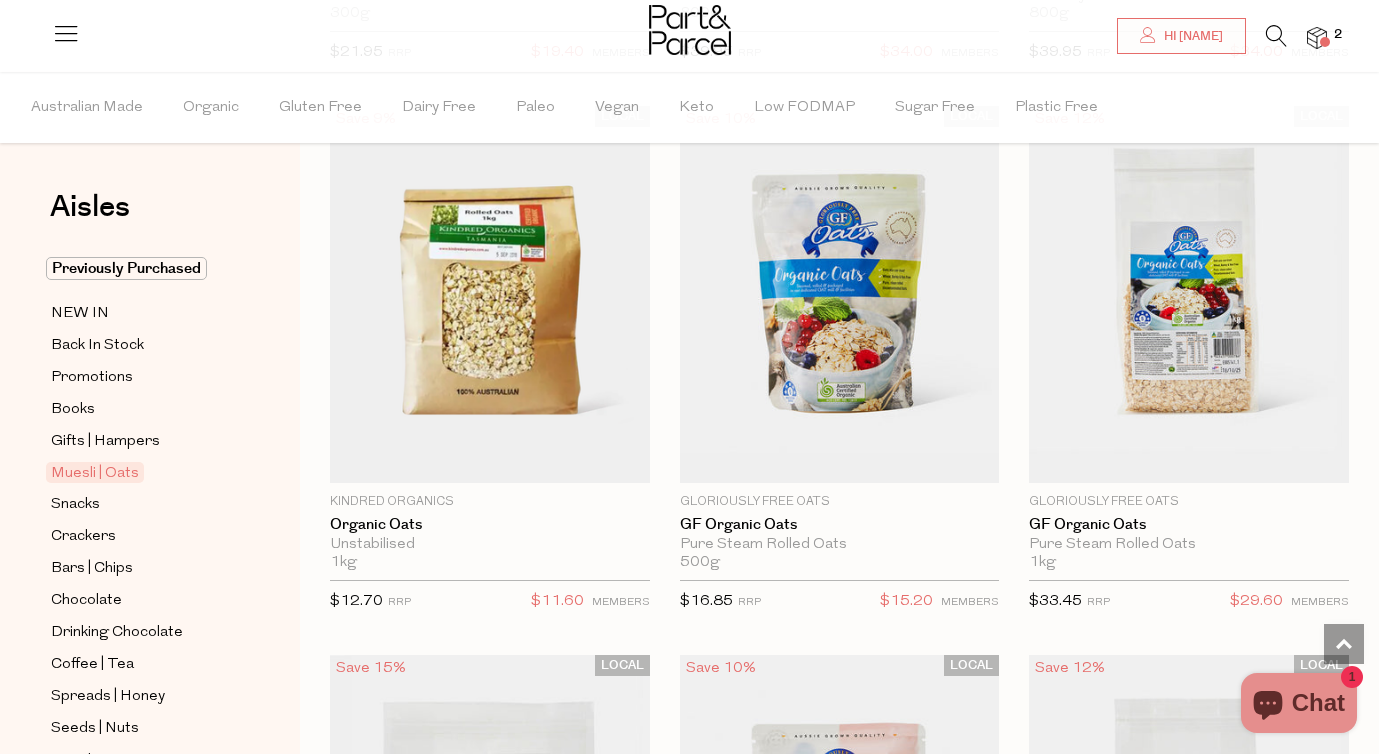 scroll, scrollTop: 7297, scrollLeft: 0, axis: vertical 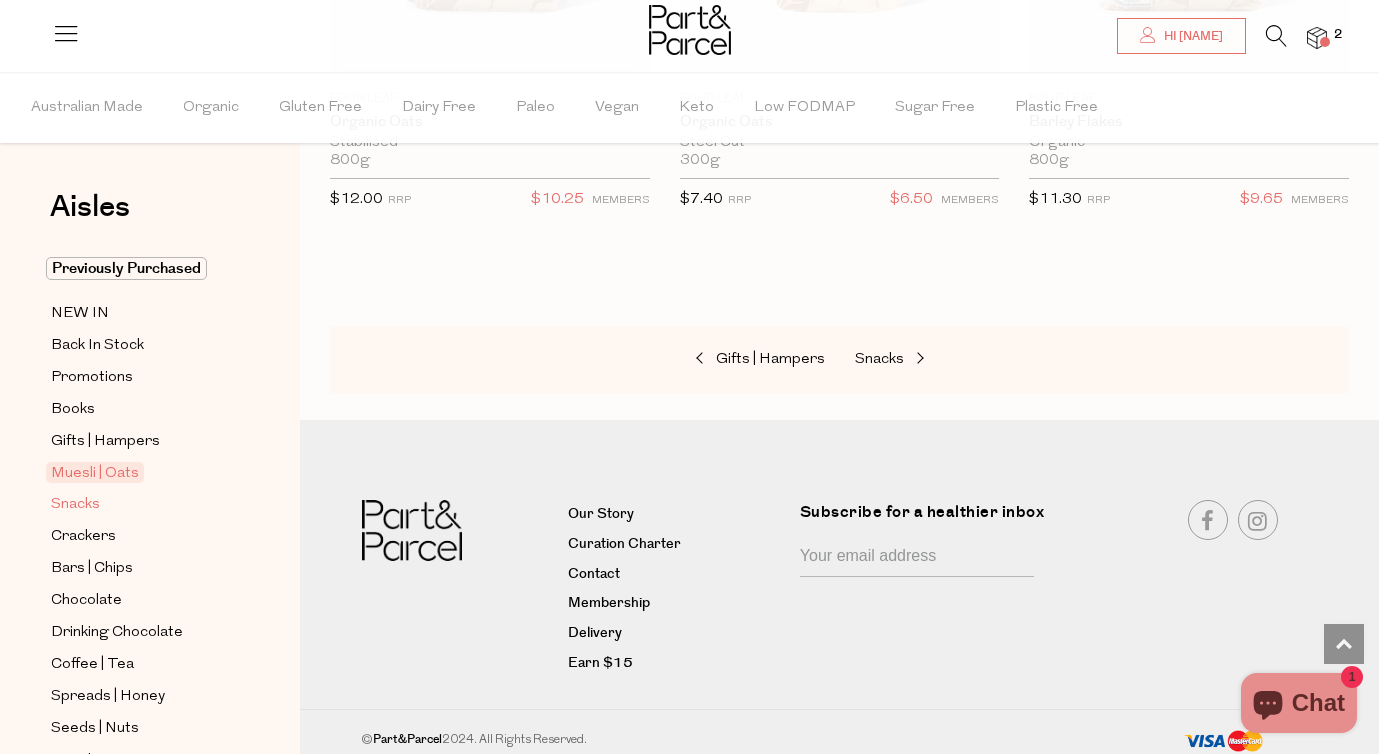 click on "Snacks" at bounding box center (75, 505) 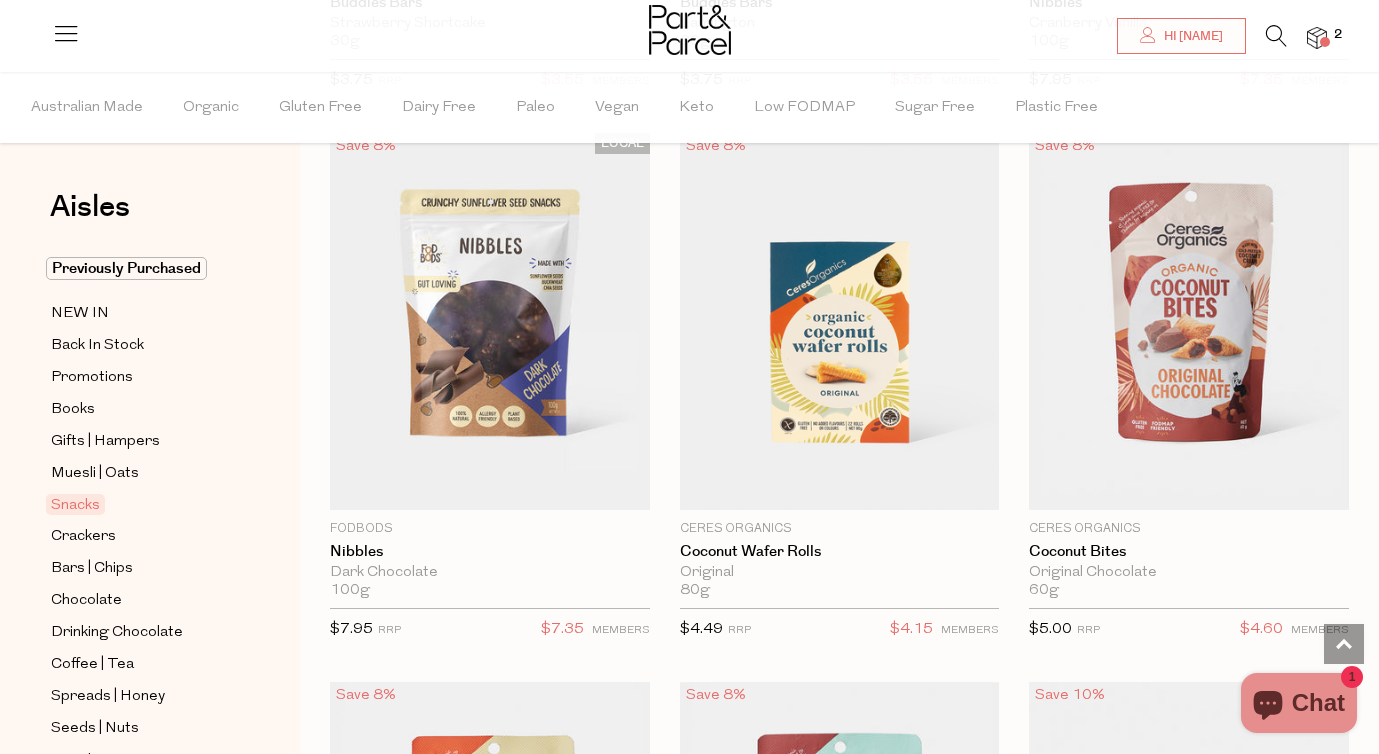 scroll, scrollTop: 5136, scrollLeft: 0, axis: vertical 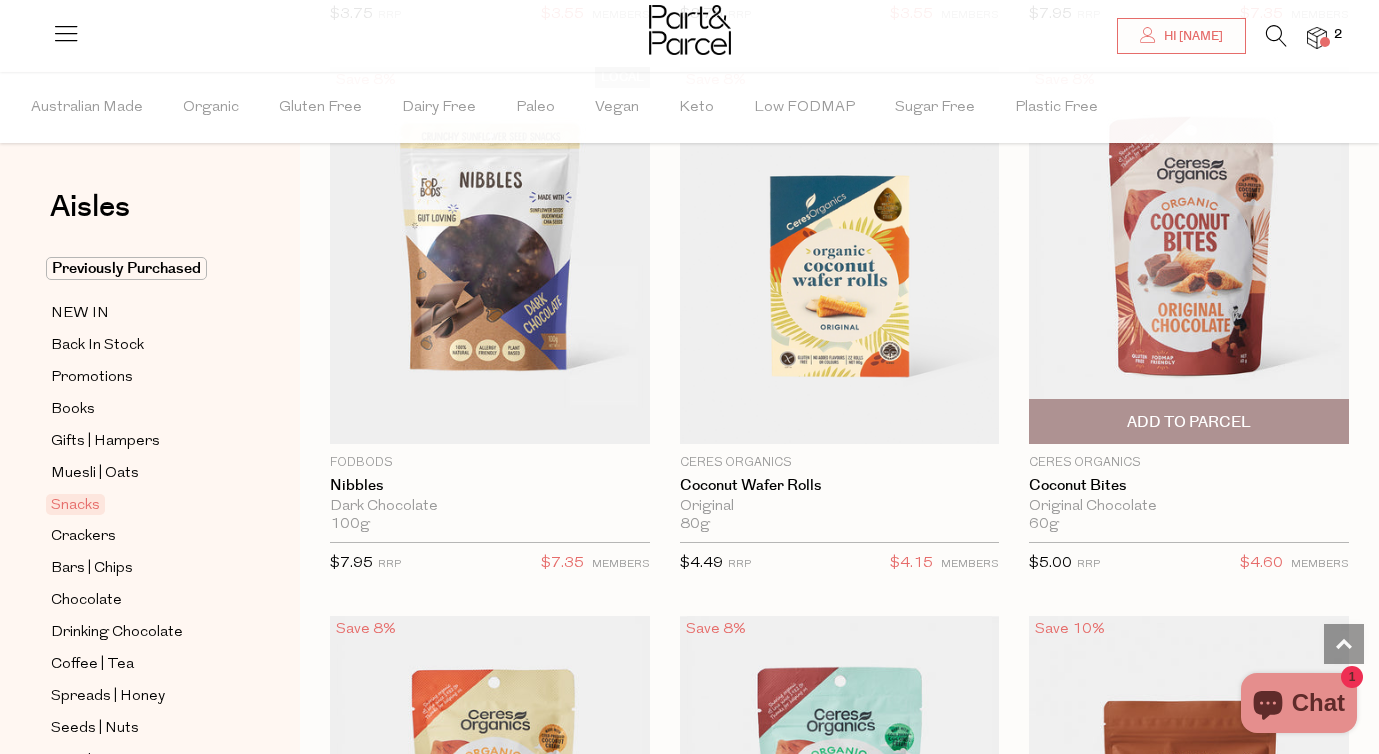 click on "Add To Parcel" at bounding box center (1189, 422) 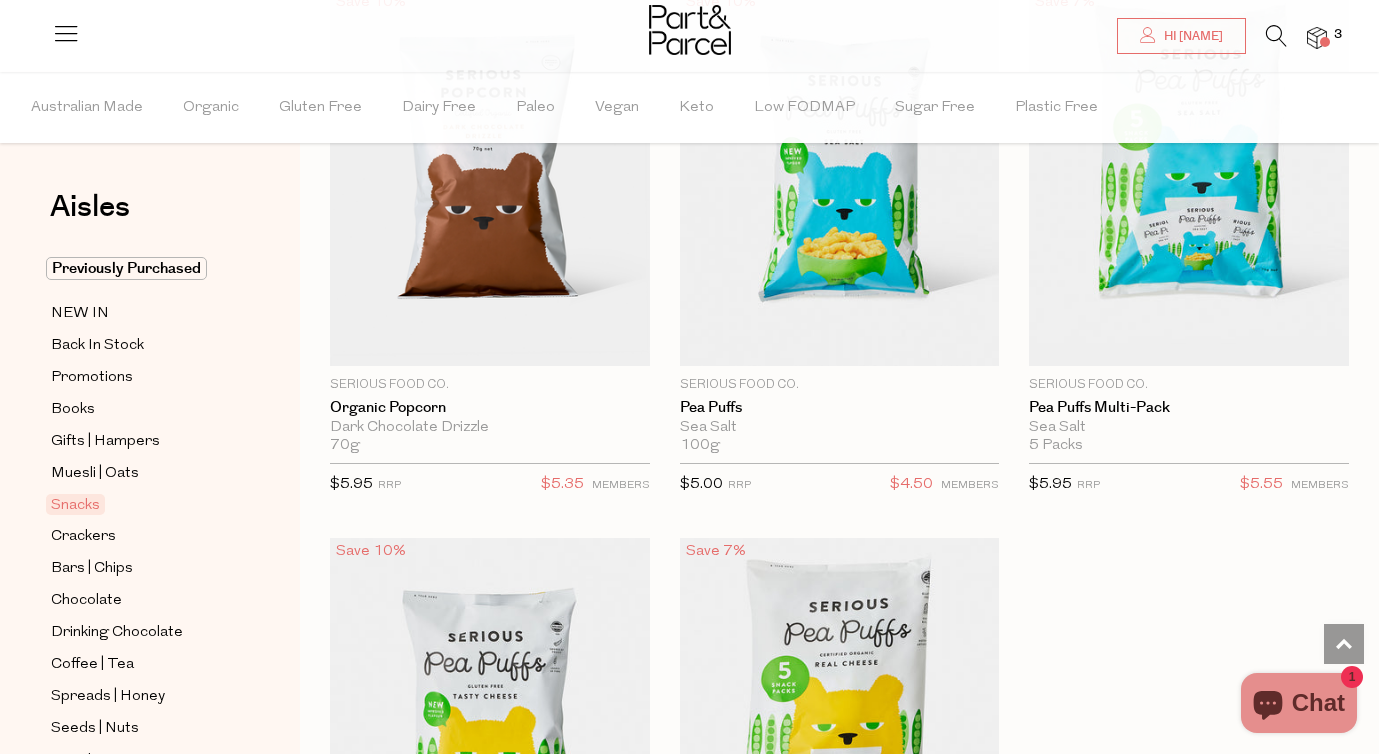 scroll, scrollTop: 8513, scrollLeft: 0, axis: vertical 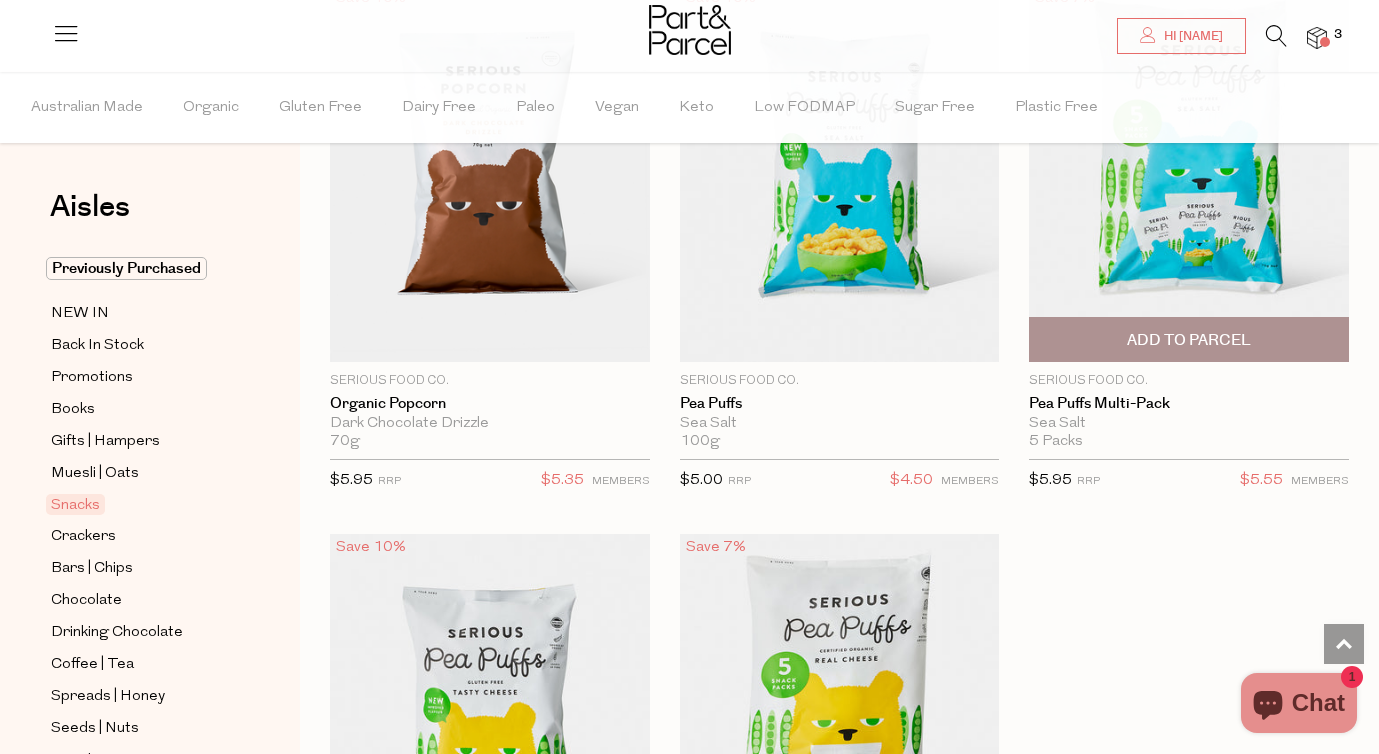 click on "Add To Parcel" at bounding box center [1189, 340] 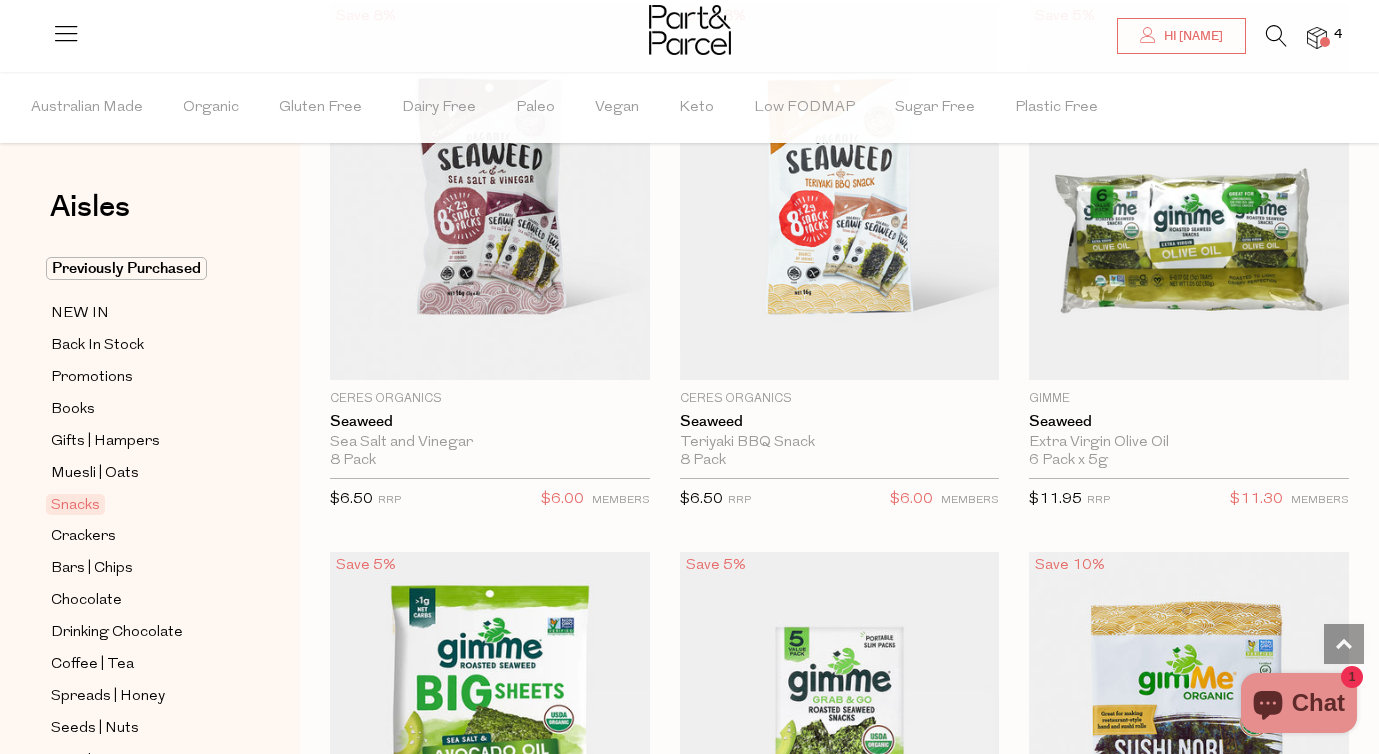 scroll, scrollTop: 9610, scrollLeft: 0, axis: vertical 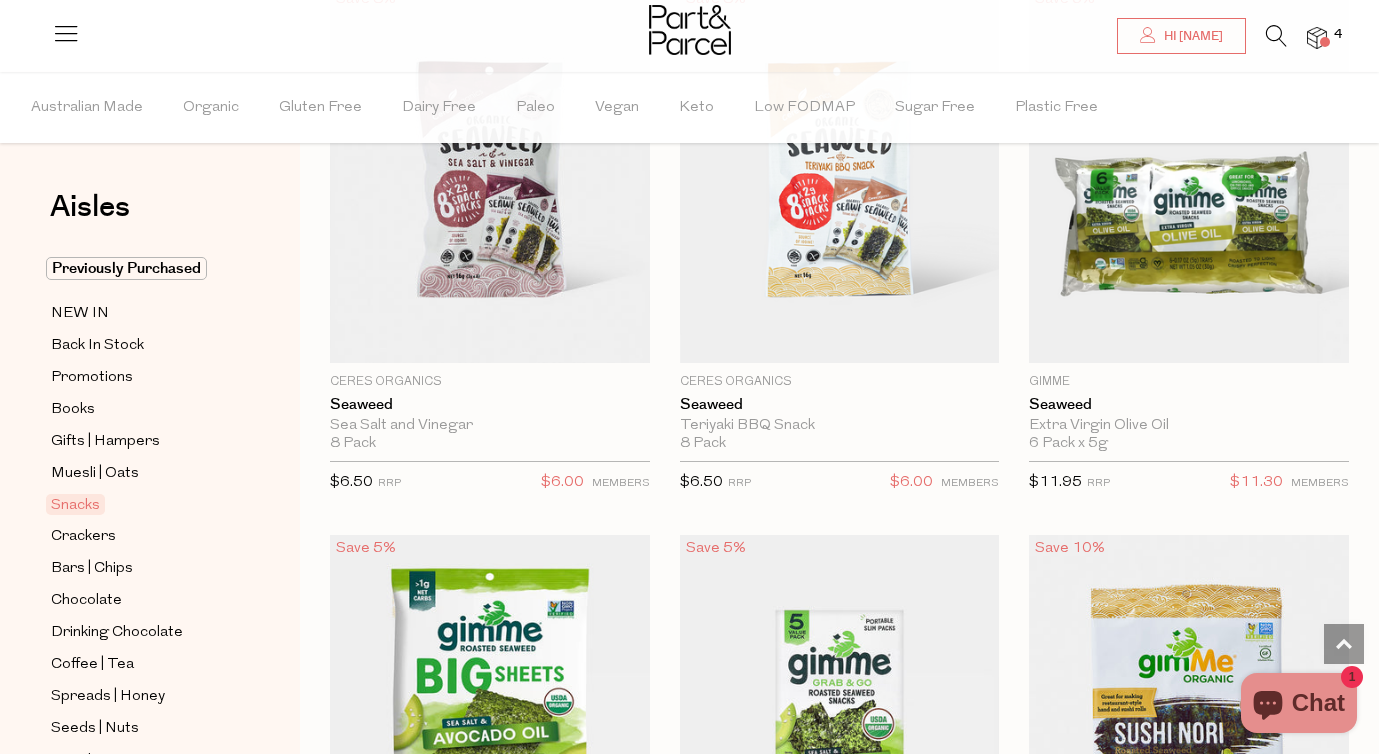 click on "Add To Parcel" at bounding box center [1189, 351] 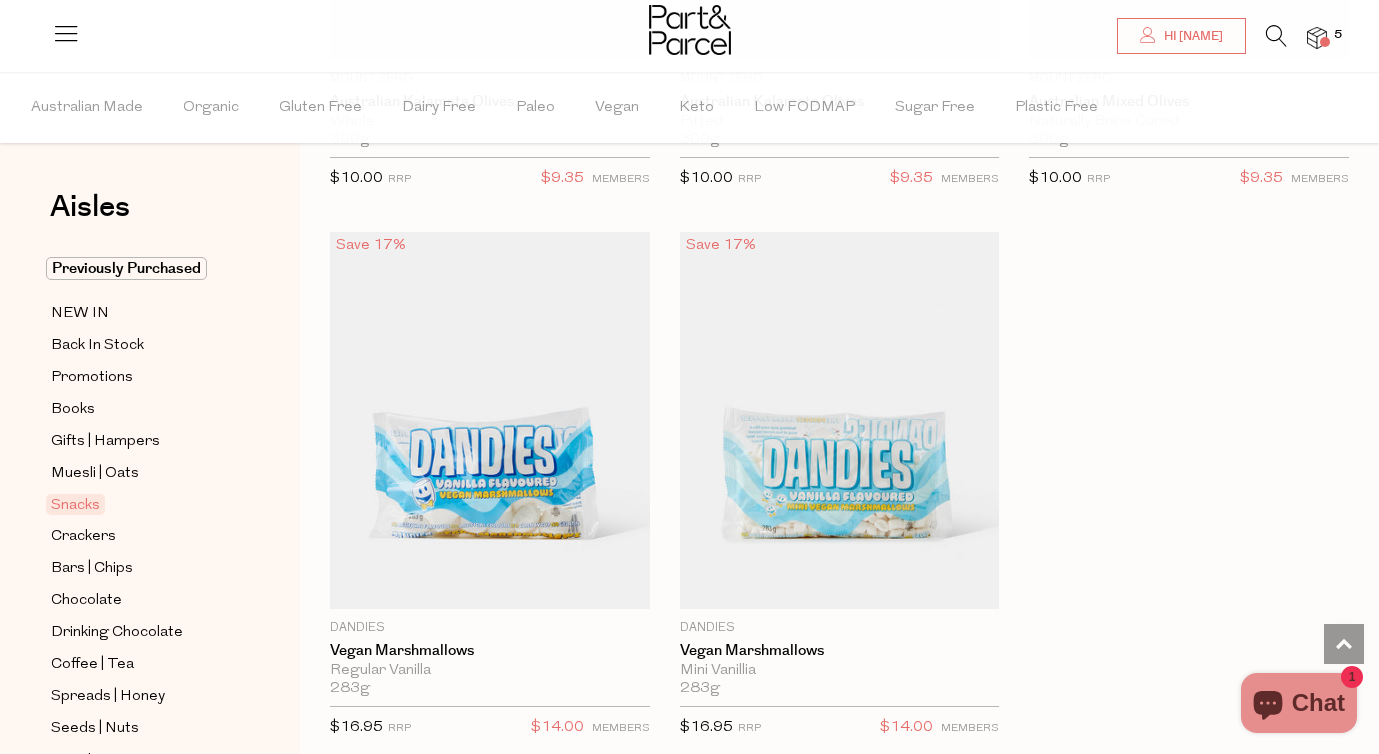 scroll, scrollTop: 12113, scrollLeft: 0, axis: vertical 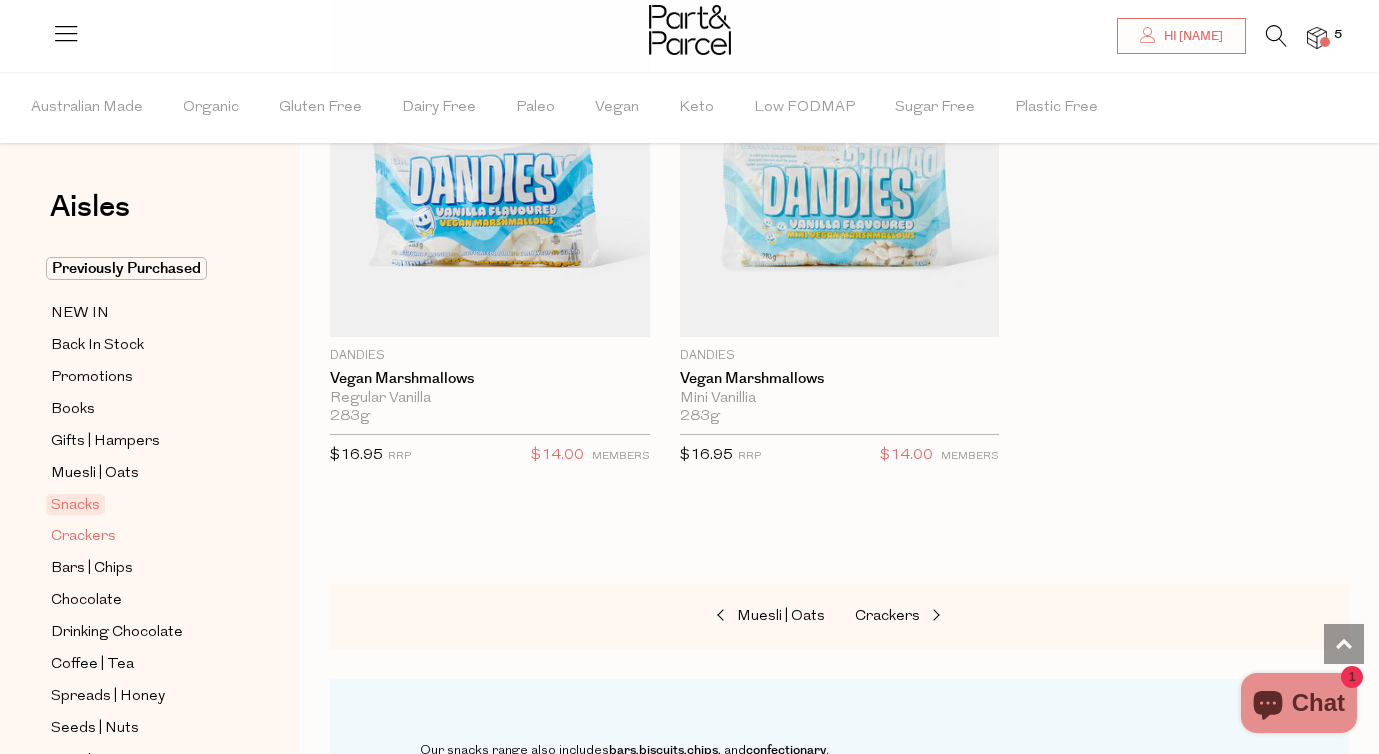click on "Crackers" at bounding box center [83, 537] 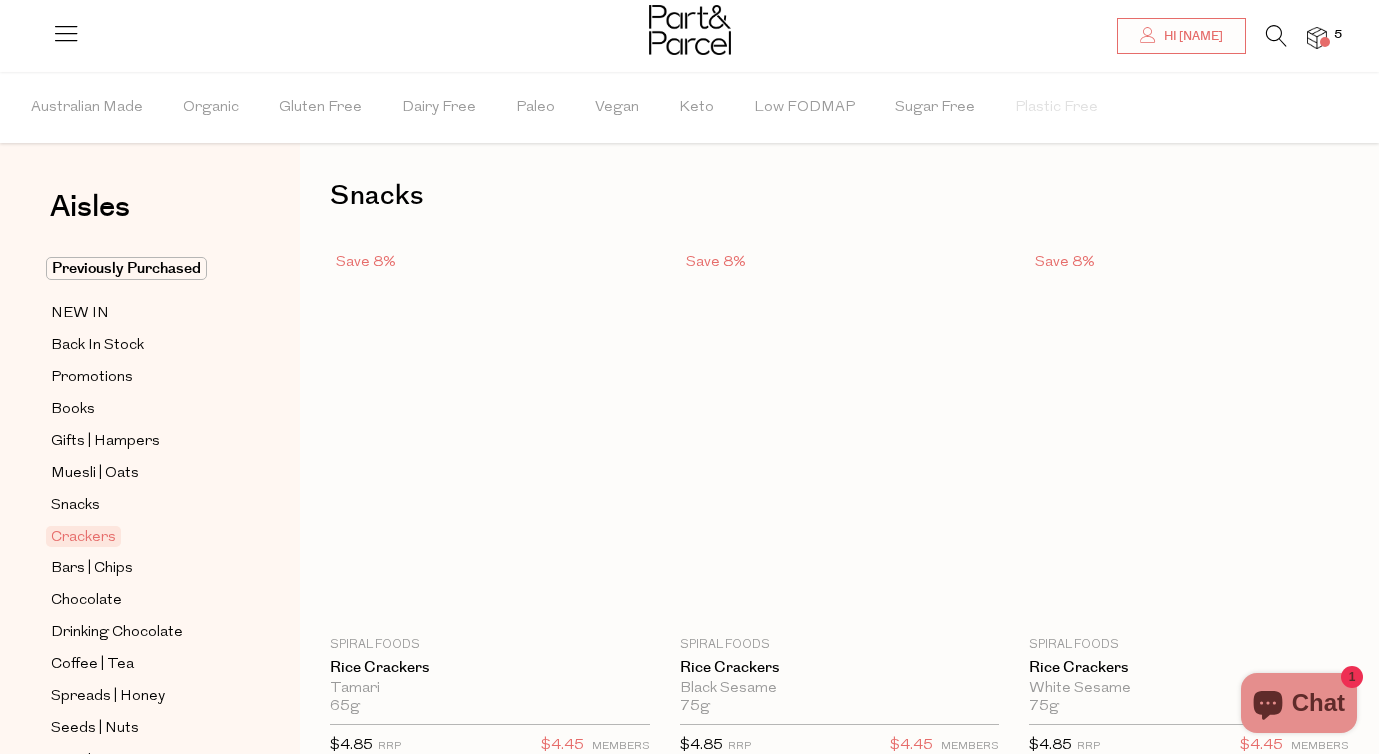 scroll, scrollTop: 0, scrollLeft: 0, axis: both 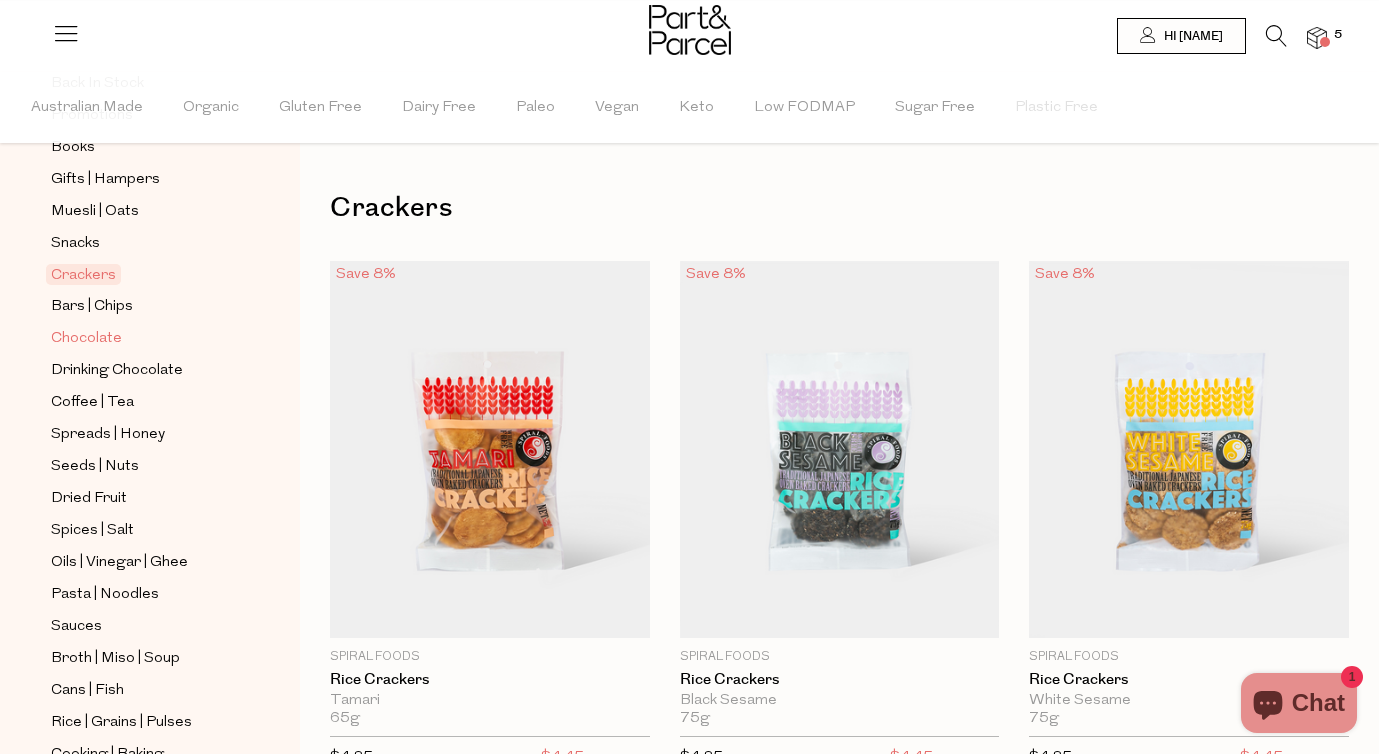 click on "Chocolate" at bounding box center [86, 339] 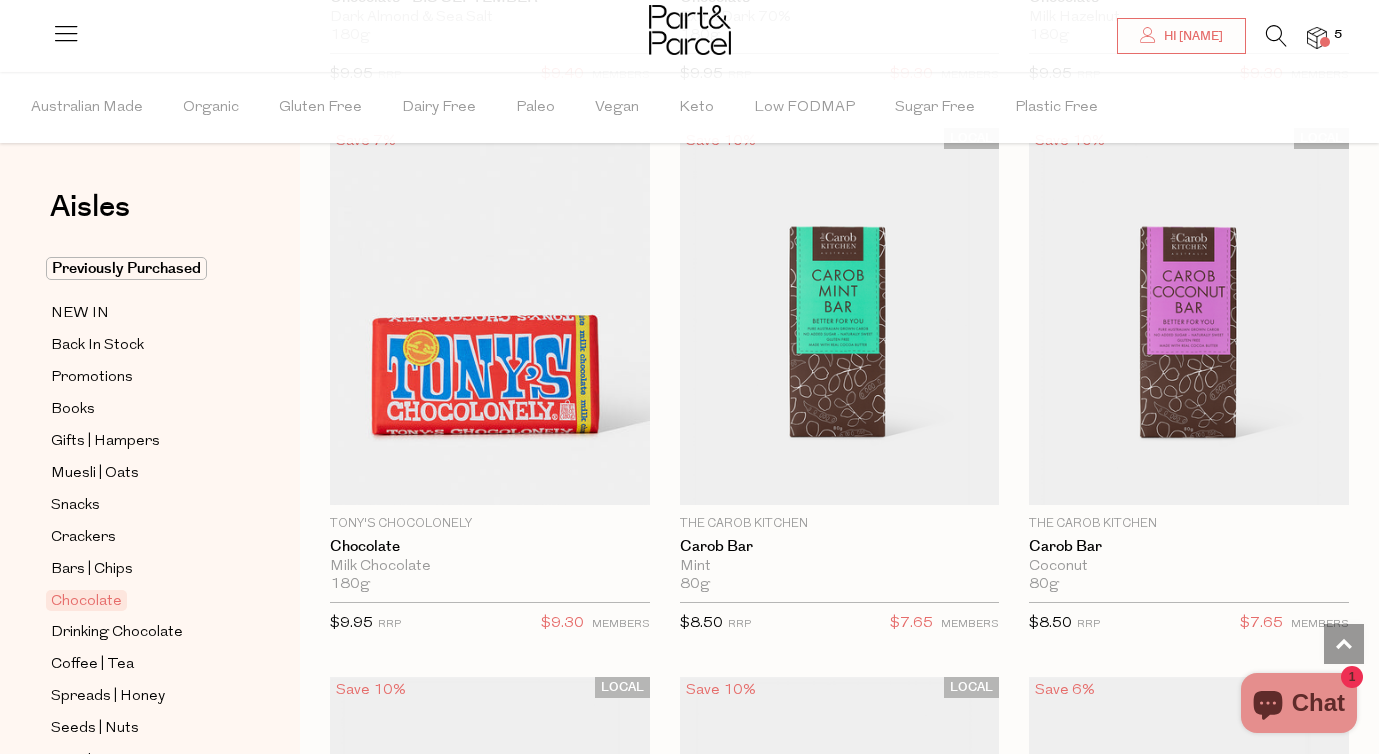 scroll, scrollTop: 7825, scrollLeft: 0, axis: vertical 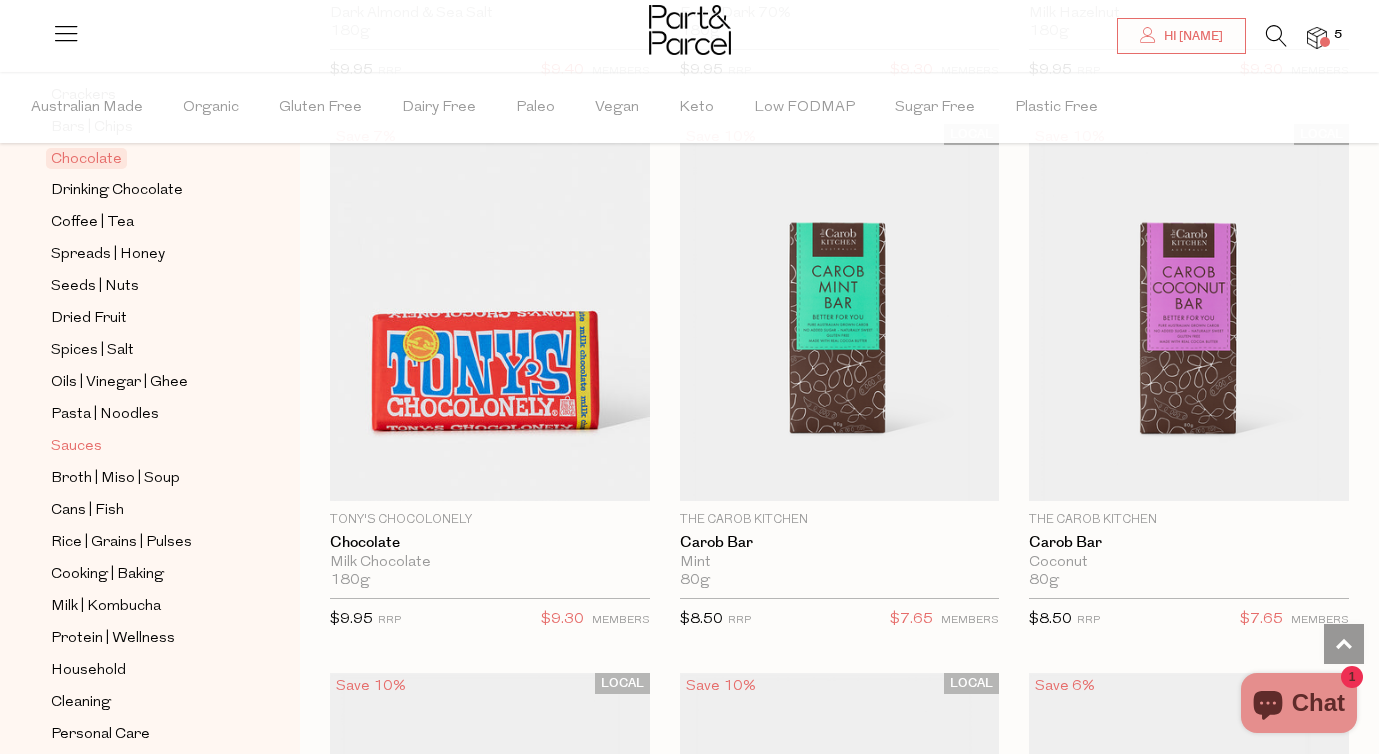 click on "Sauces" at bounding box center [76, 447] 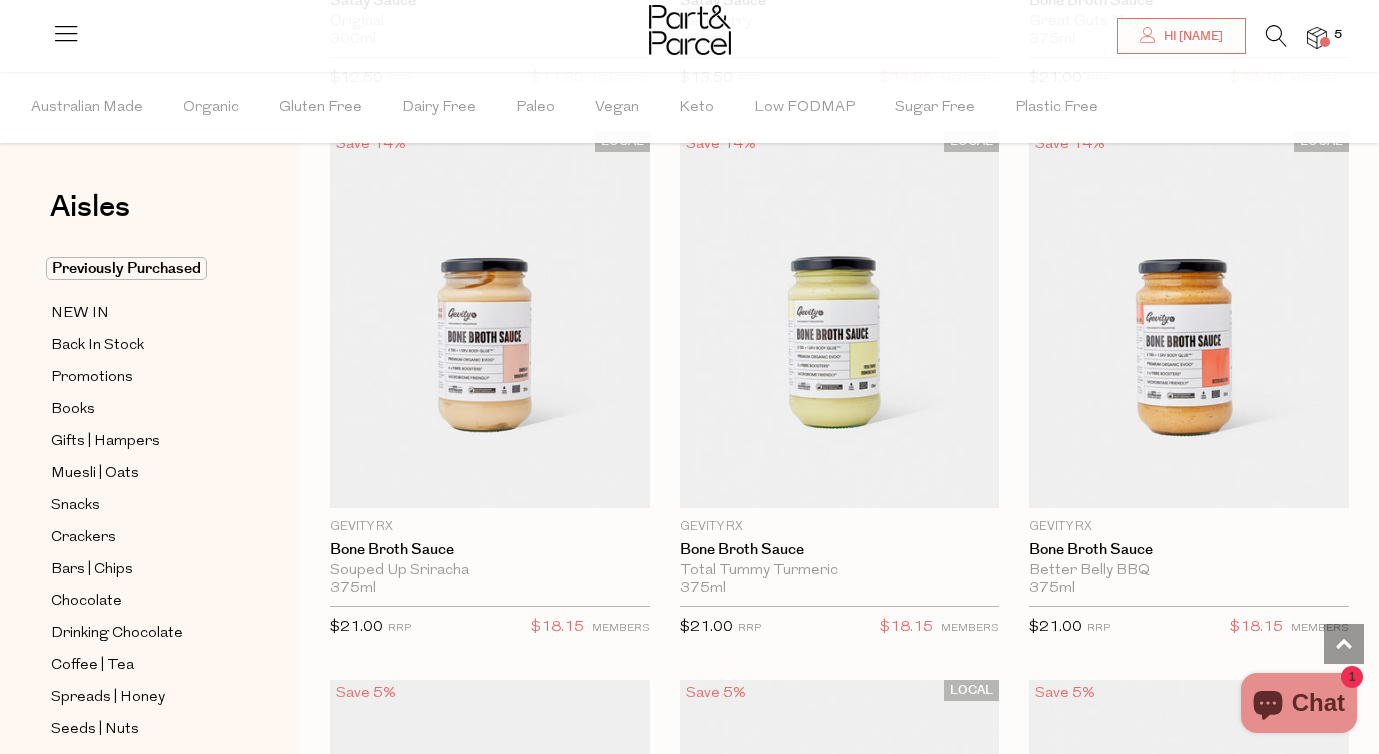 scroll, scrollTop: 1780, scrollLeft: 0, axis: vertical 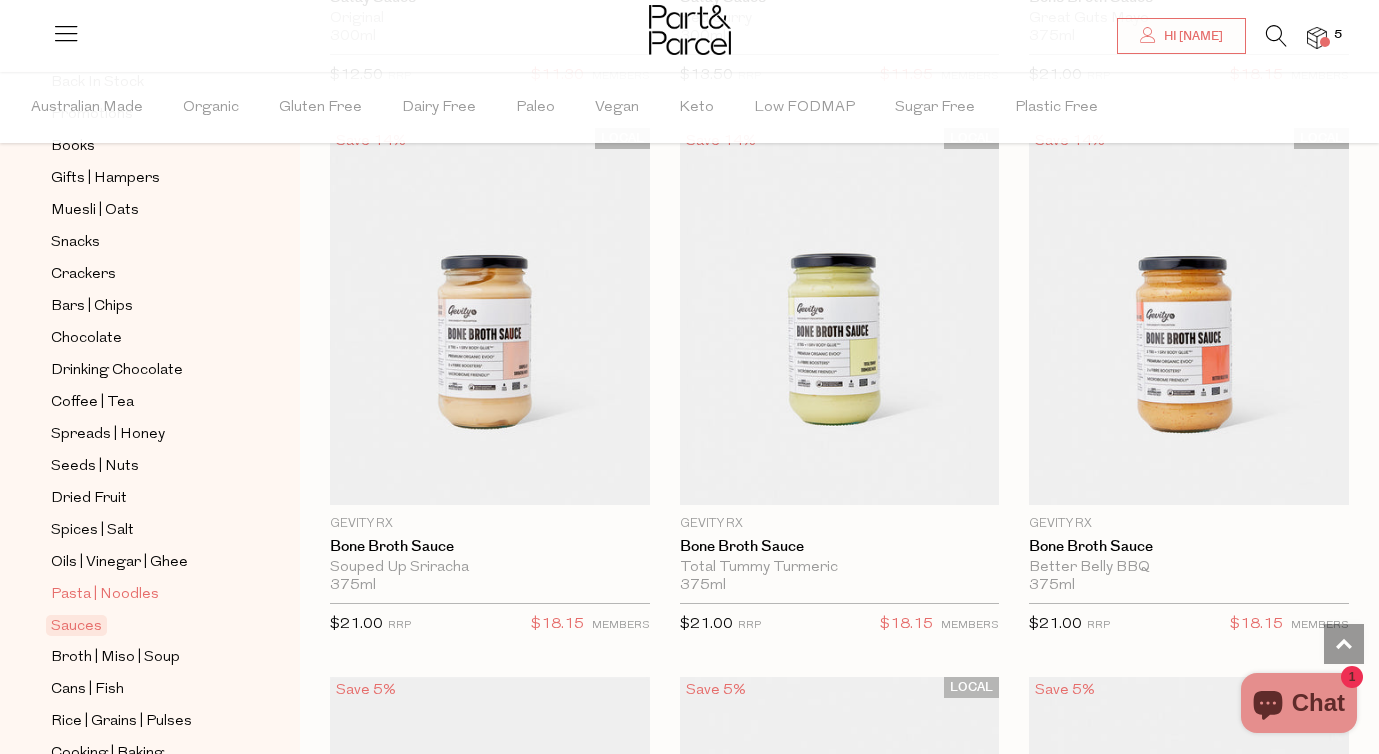 click on "Pasta | Noodles" at bounding box center [105, 595] 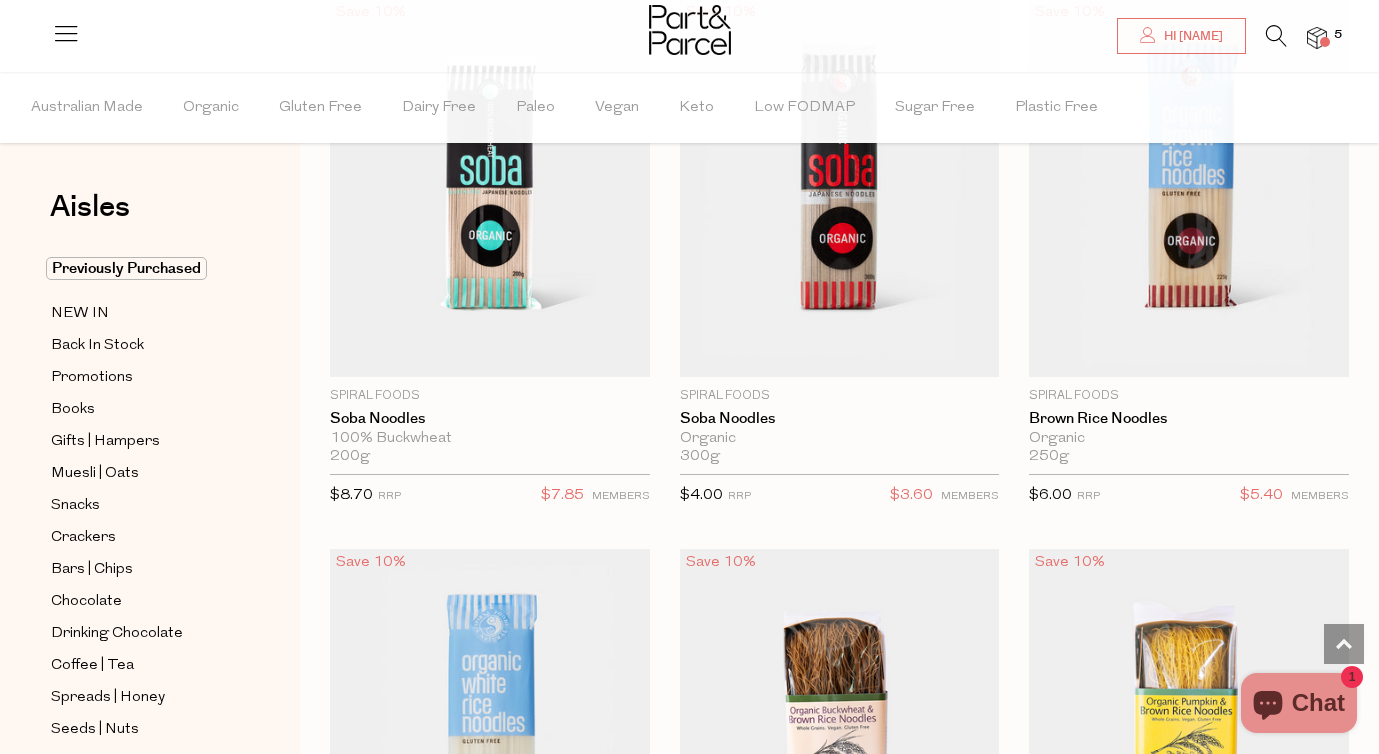 scroll, scrollTop: 6842, scrollLeft: 0, axis: vertical 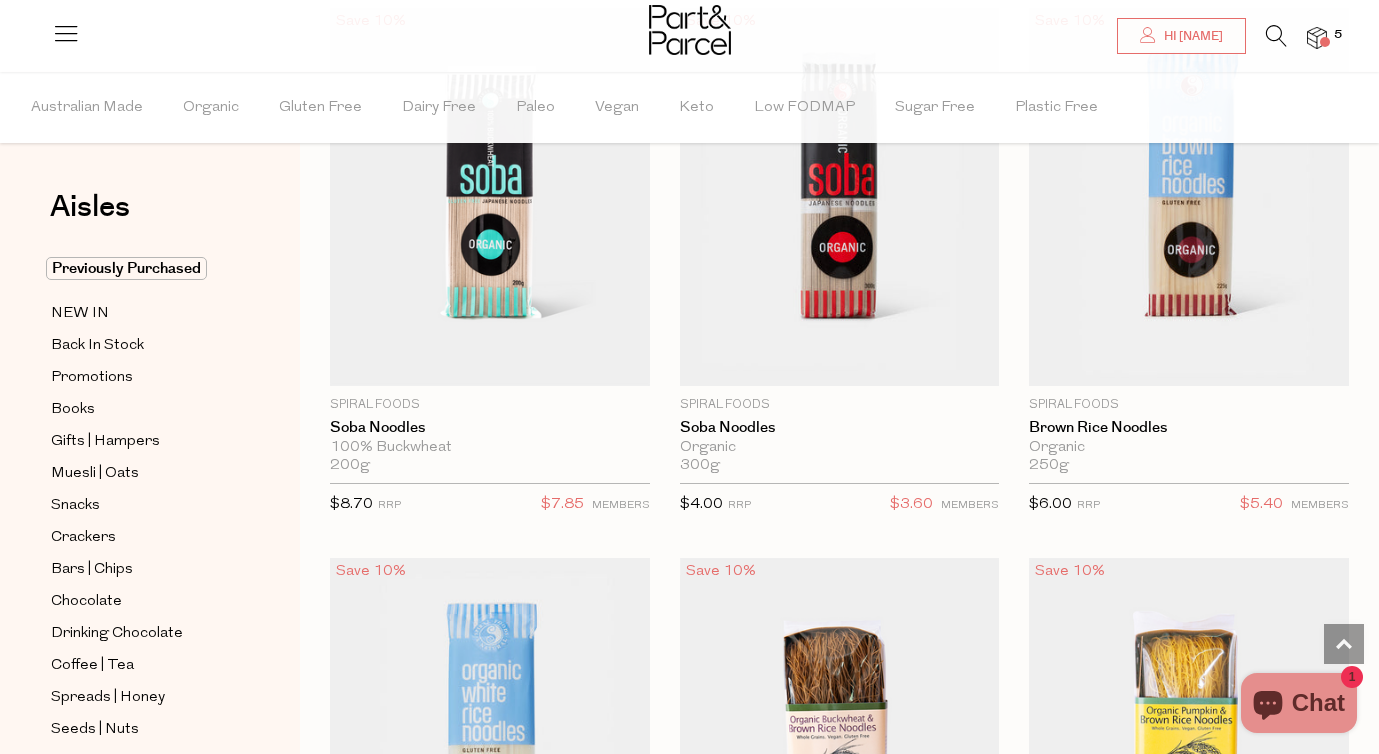 click at bounding box center (1276, 36) 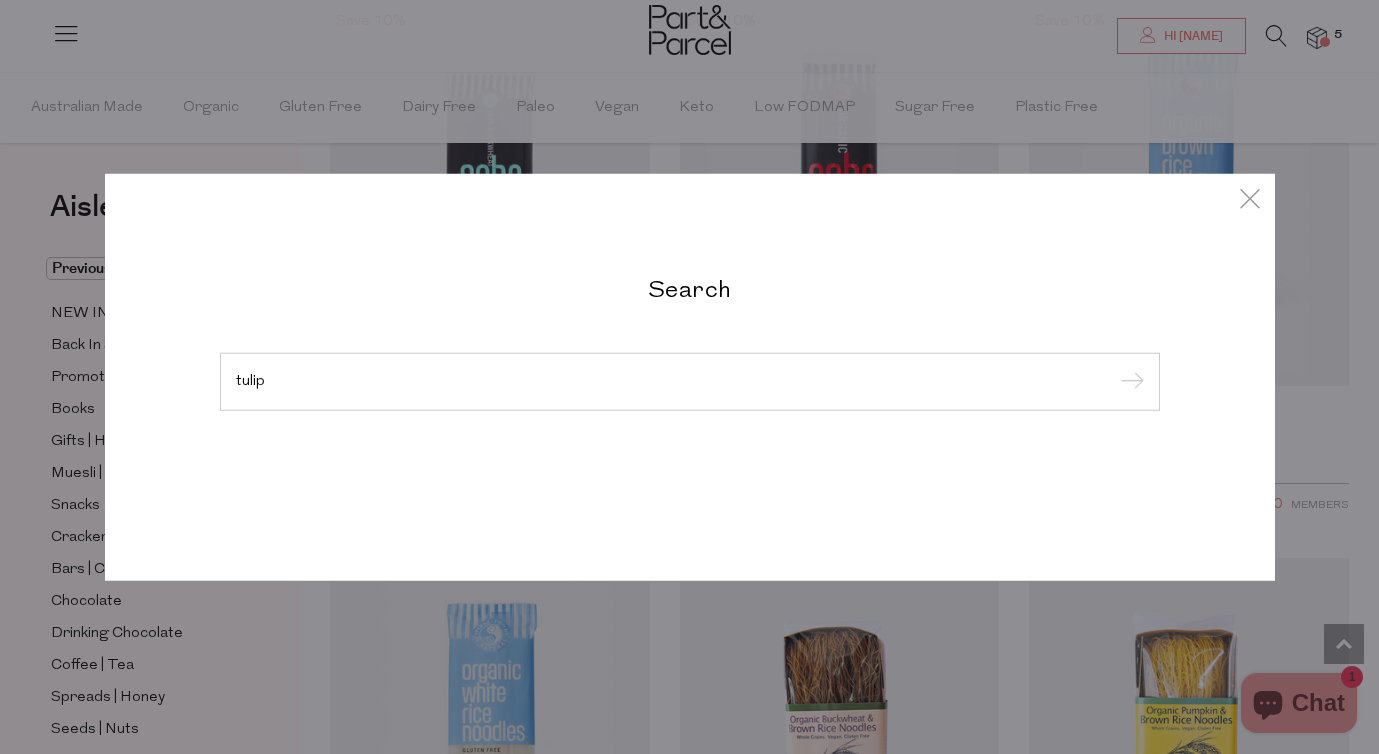 type on "tulip" 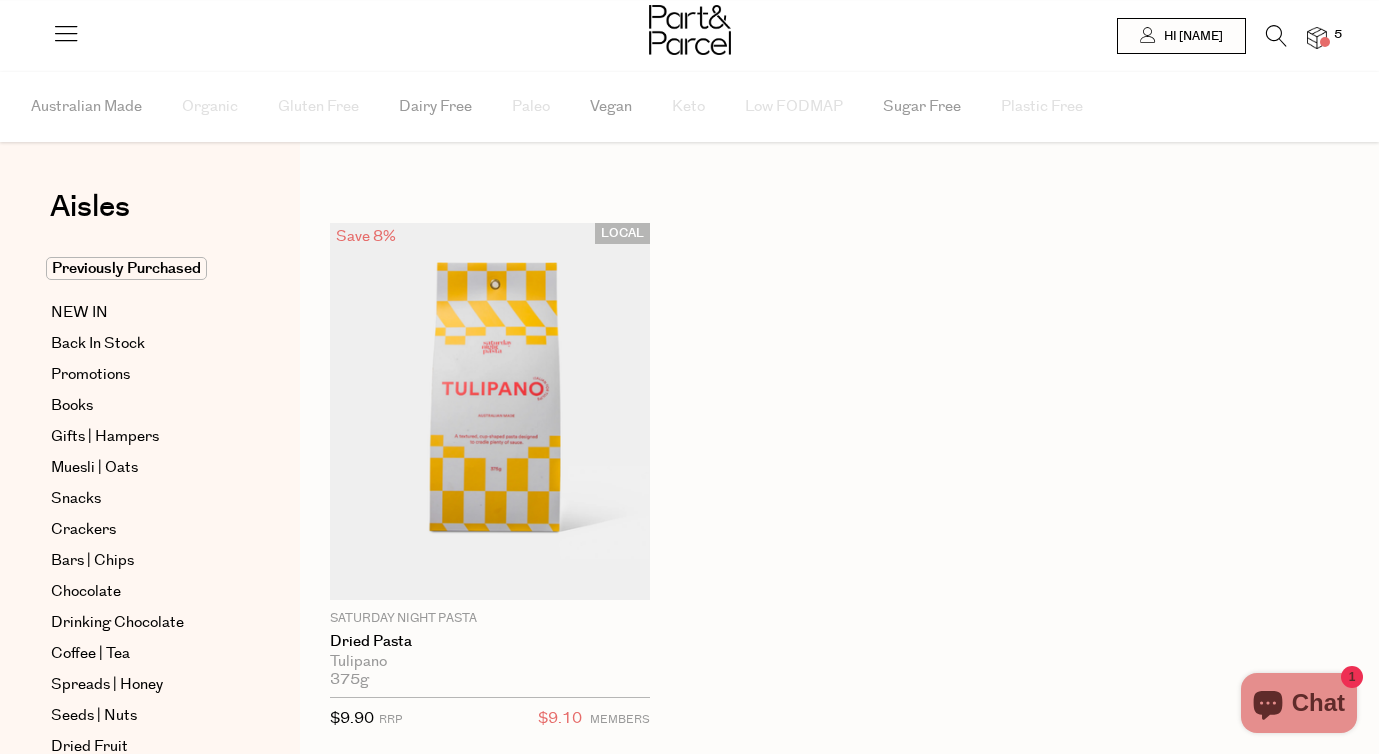 scroll, scrollTop: 0, scrollLeft: 0, axis: both 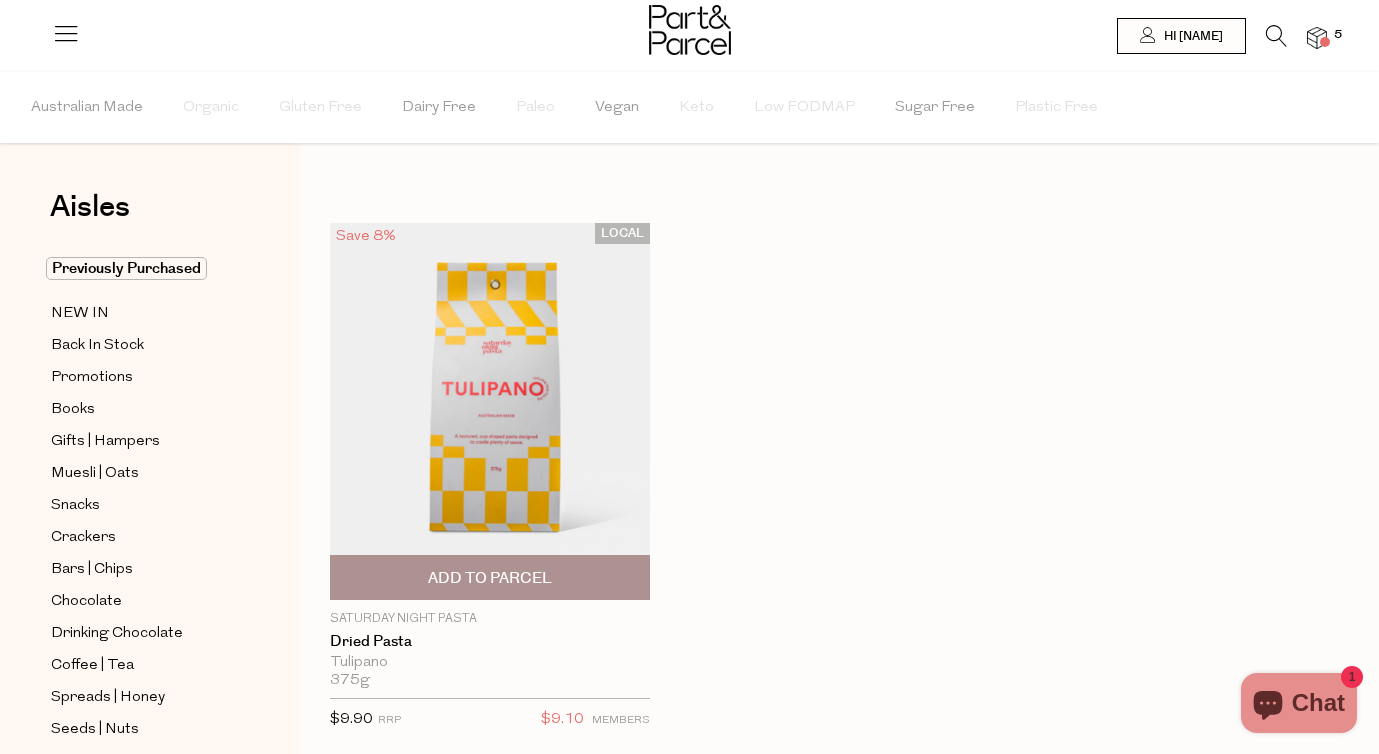 click on "Add To Parcel" at bounding box center (490, 578) 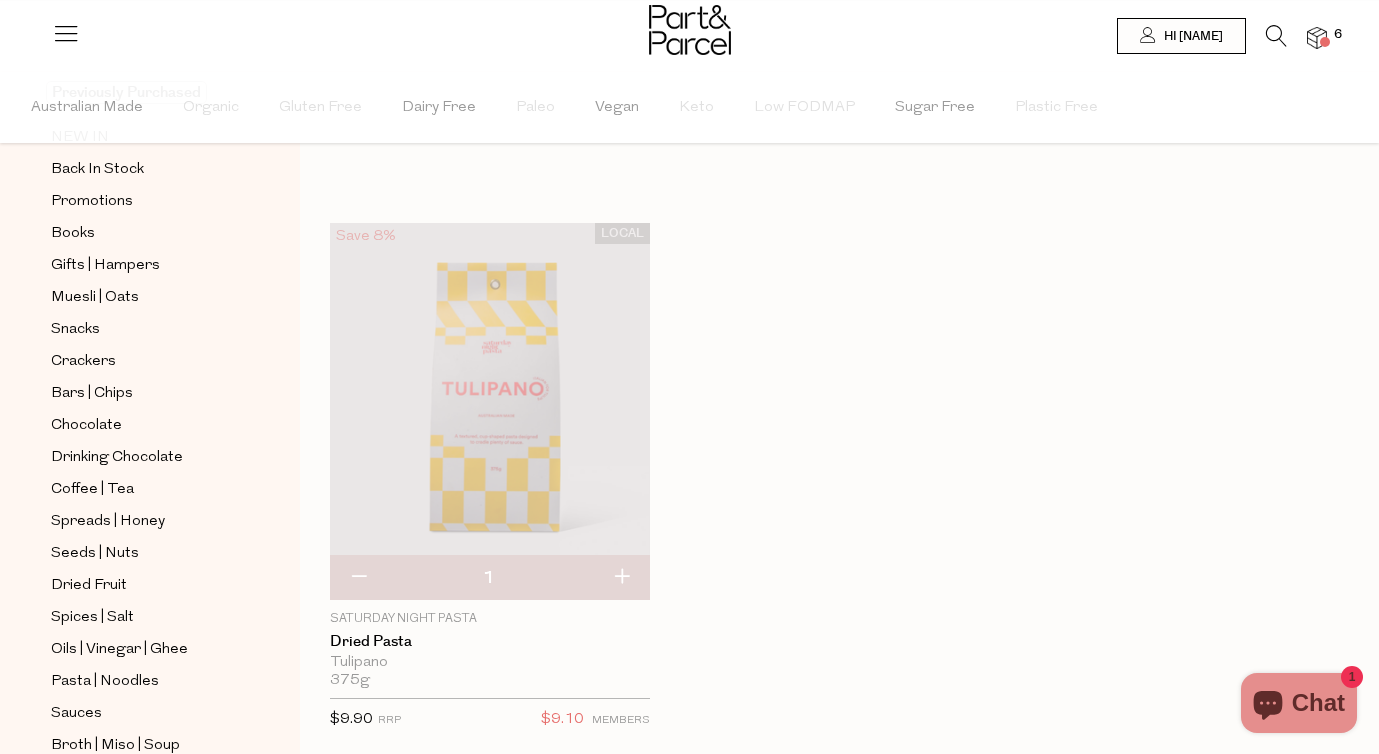 scroll, scrollTop: 202, scrollLeft: 0, axis: vertical 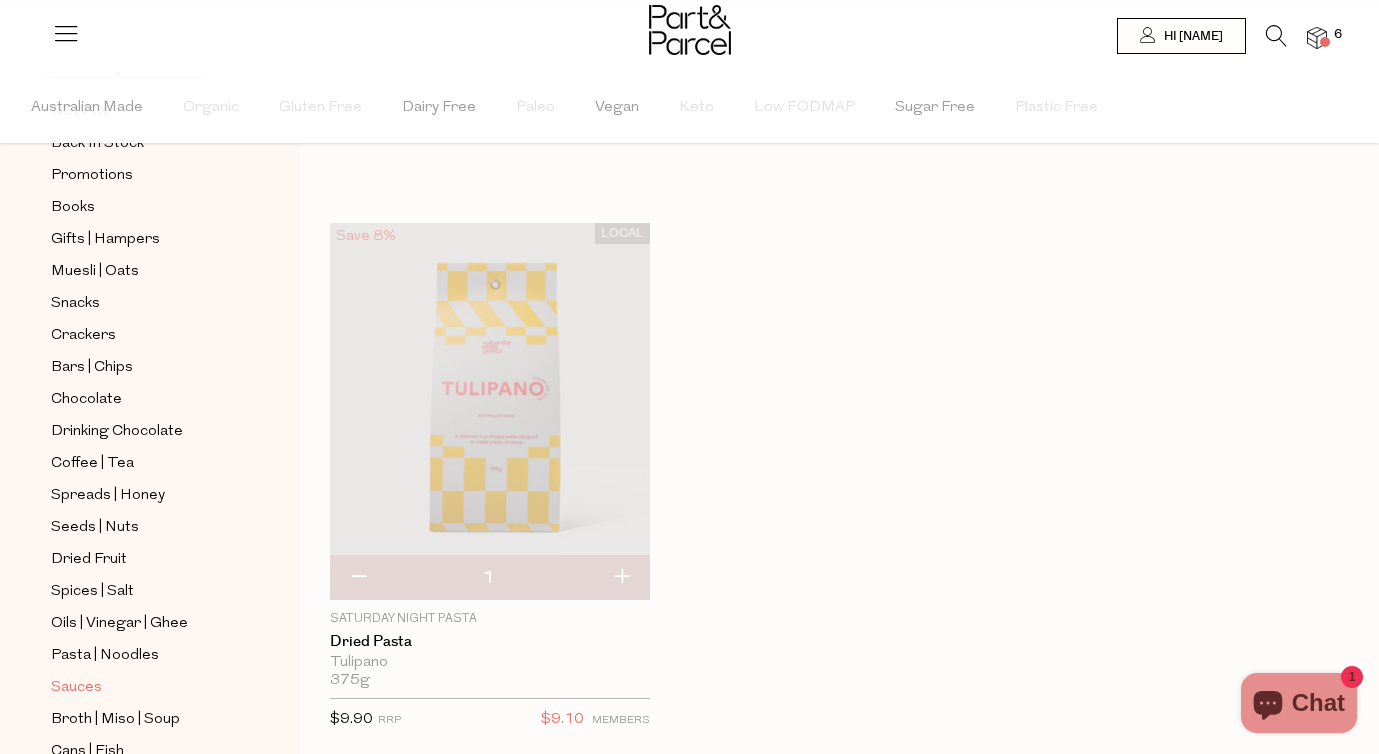 click on "Sauces" at bounding box center (76, 688) 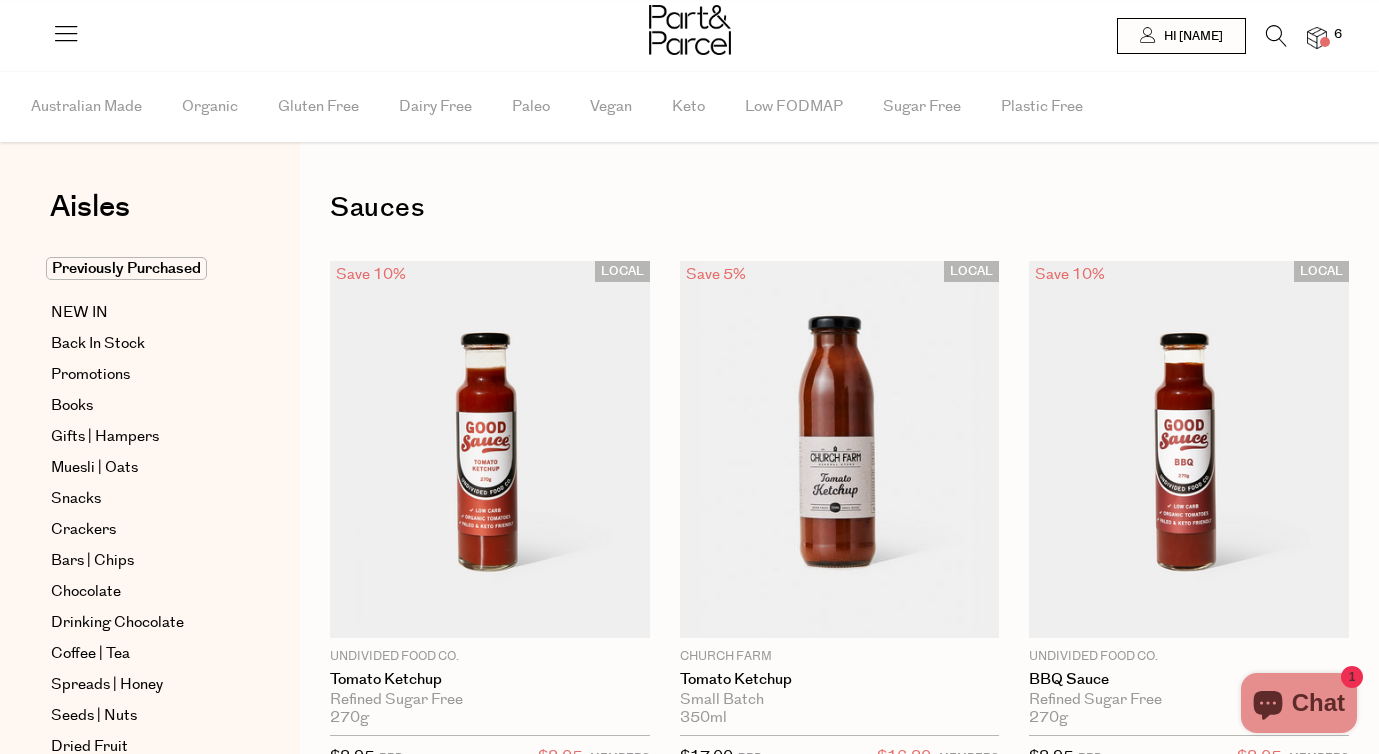 scroll, scrollTop: 0, scrollLeft: 0, axis: both 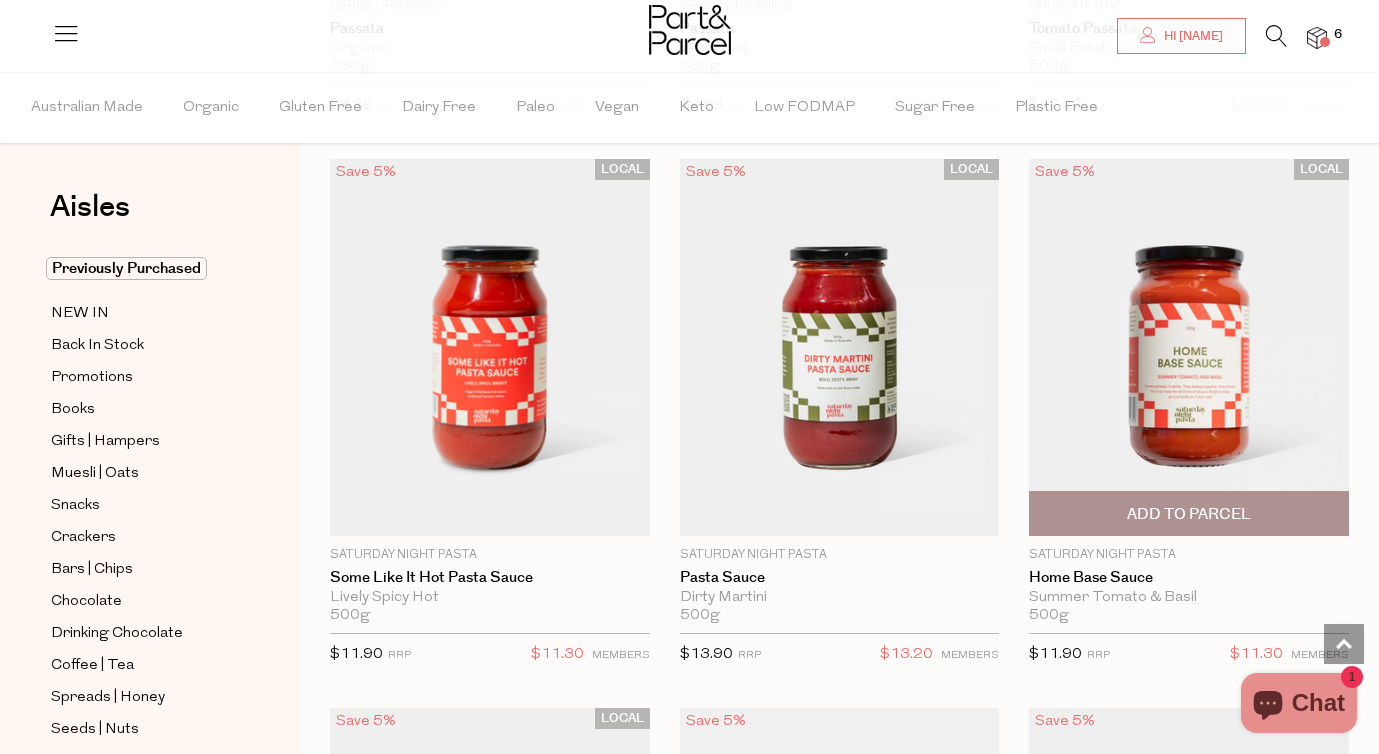 click on "Add To Parcel" at bounding box center (1189, 514) 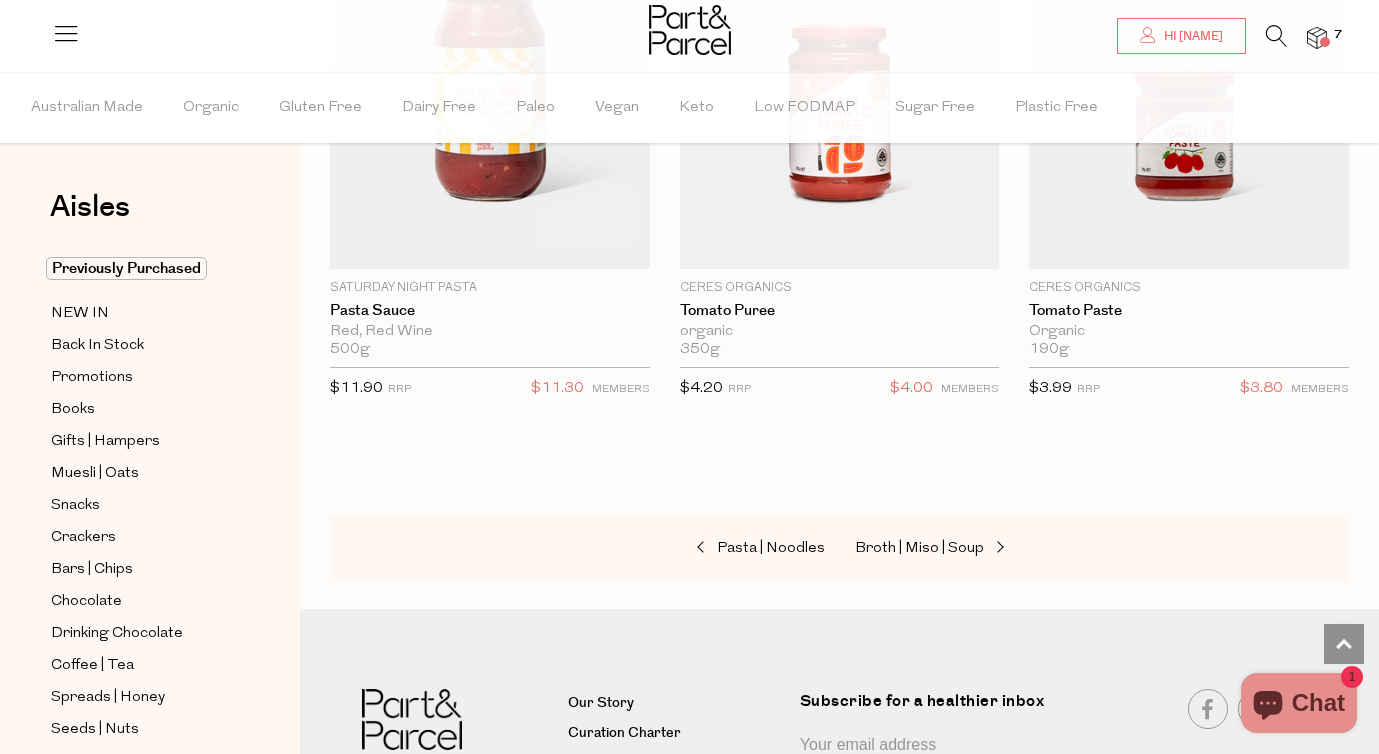 scroll, scrollTop: 11926, scrollLeft: 0, axis: vertical 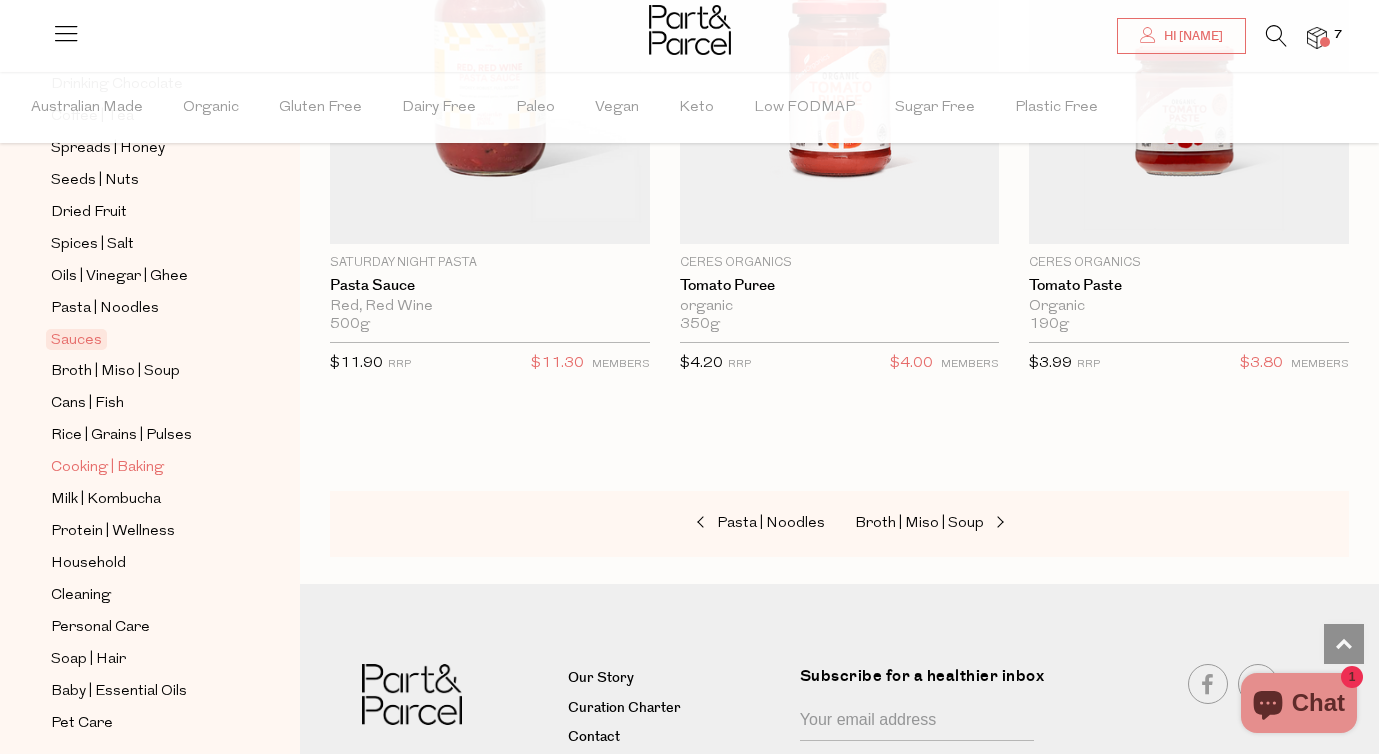 click on "Cooking | Baking" at bounding box center (142, 467) 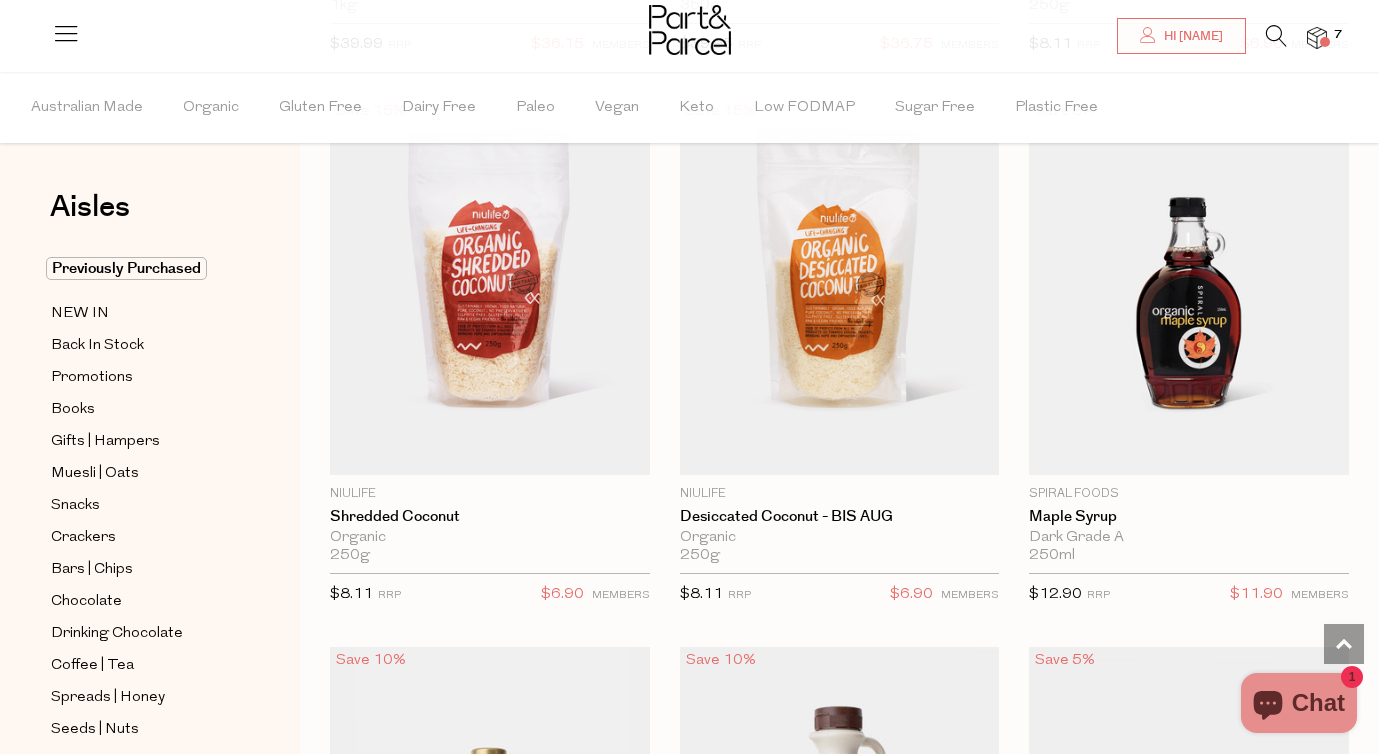 scroll, scrollTop: 5657, scrollLeft: 0, axis: vertical 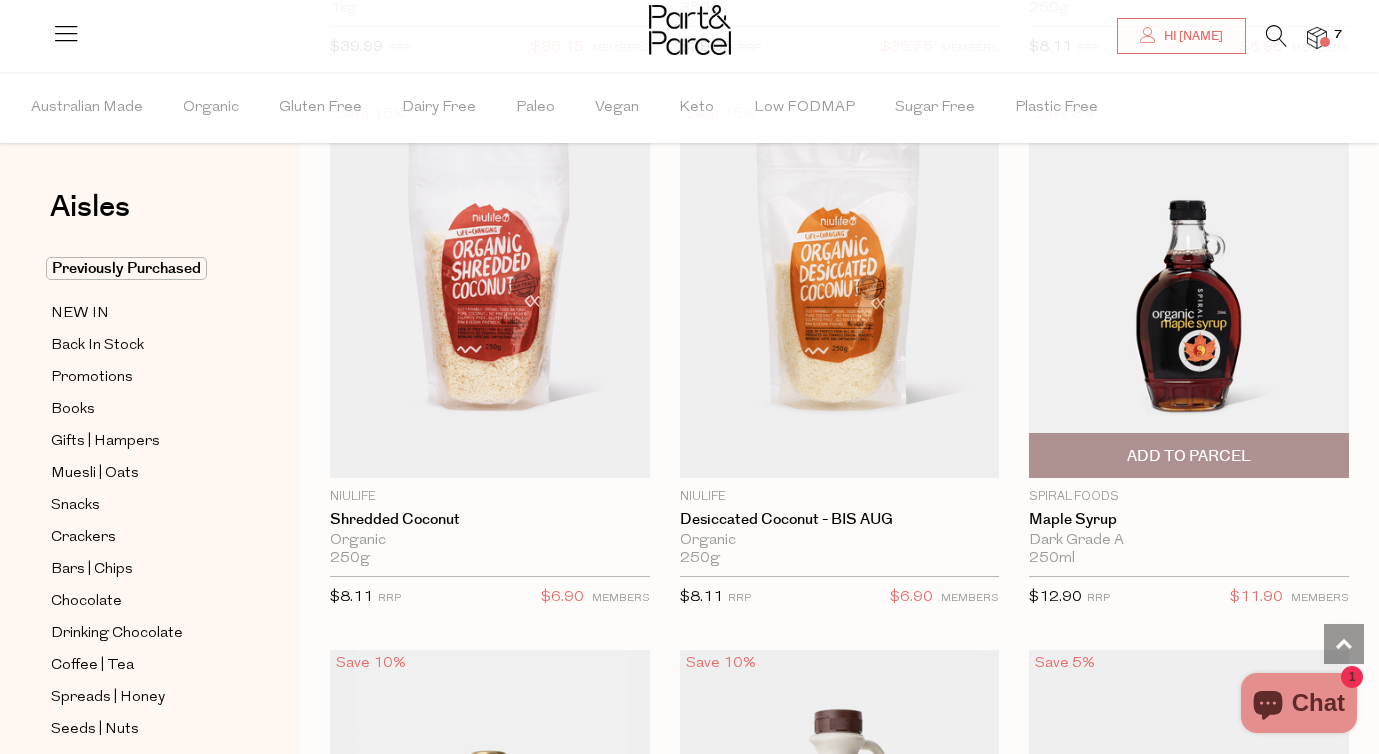 click on "Add To Parcel" at bounding box center [1189, 455] 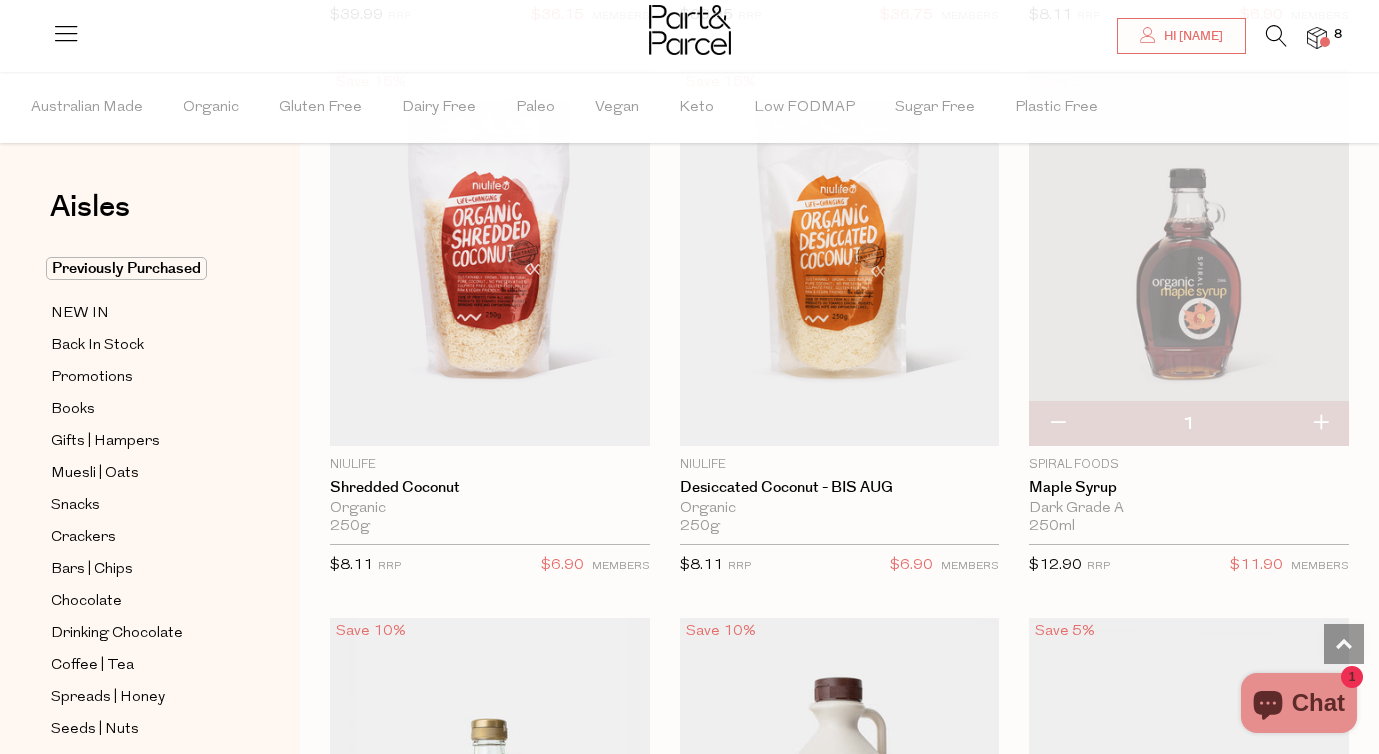 scroll, scrollTop: 5687, scrollLeft: 0, axis: vertical 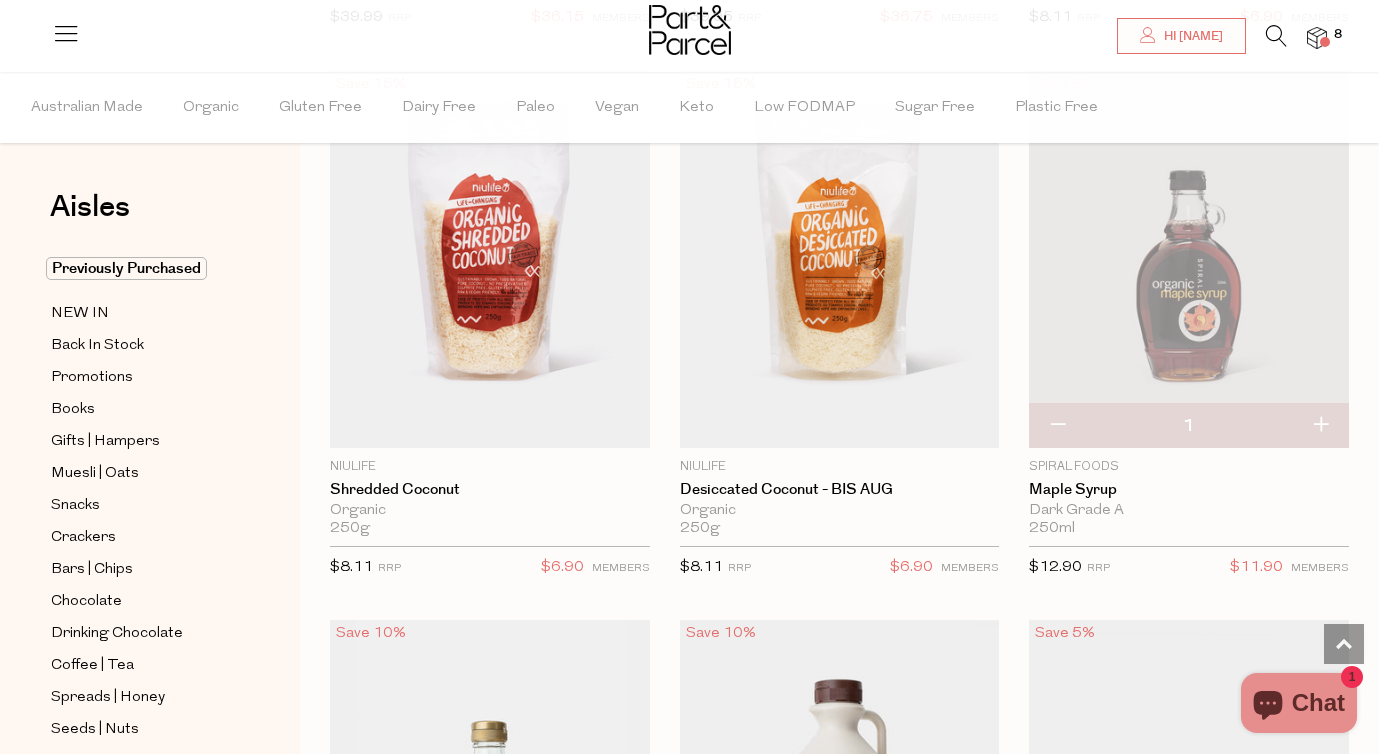 click at bounding box center [1057, 426] 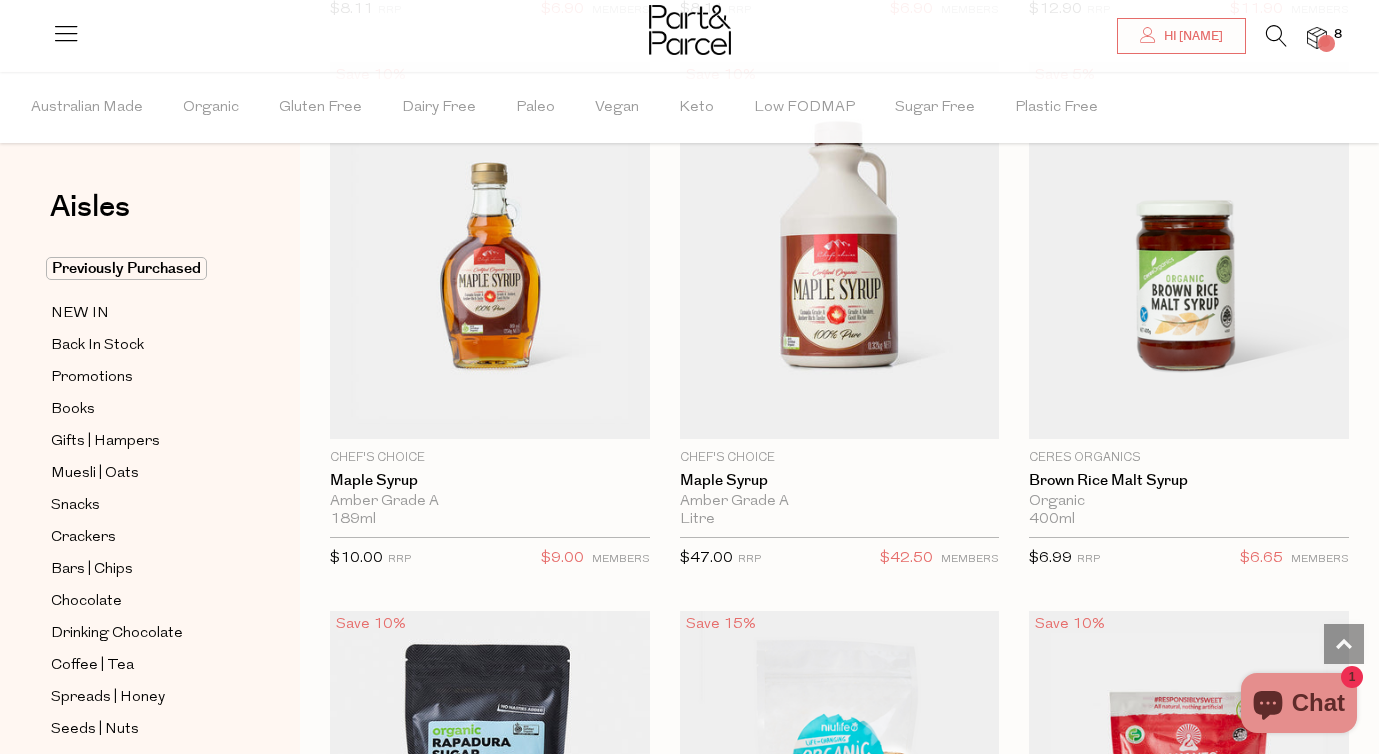 scroll, scrollTop: 6248, scrollLeft: 0, axis: vertical 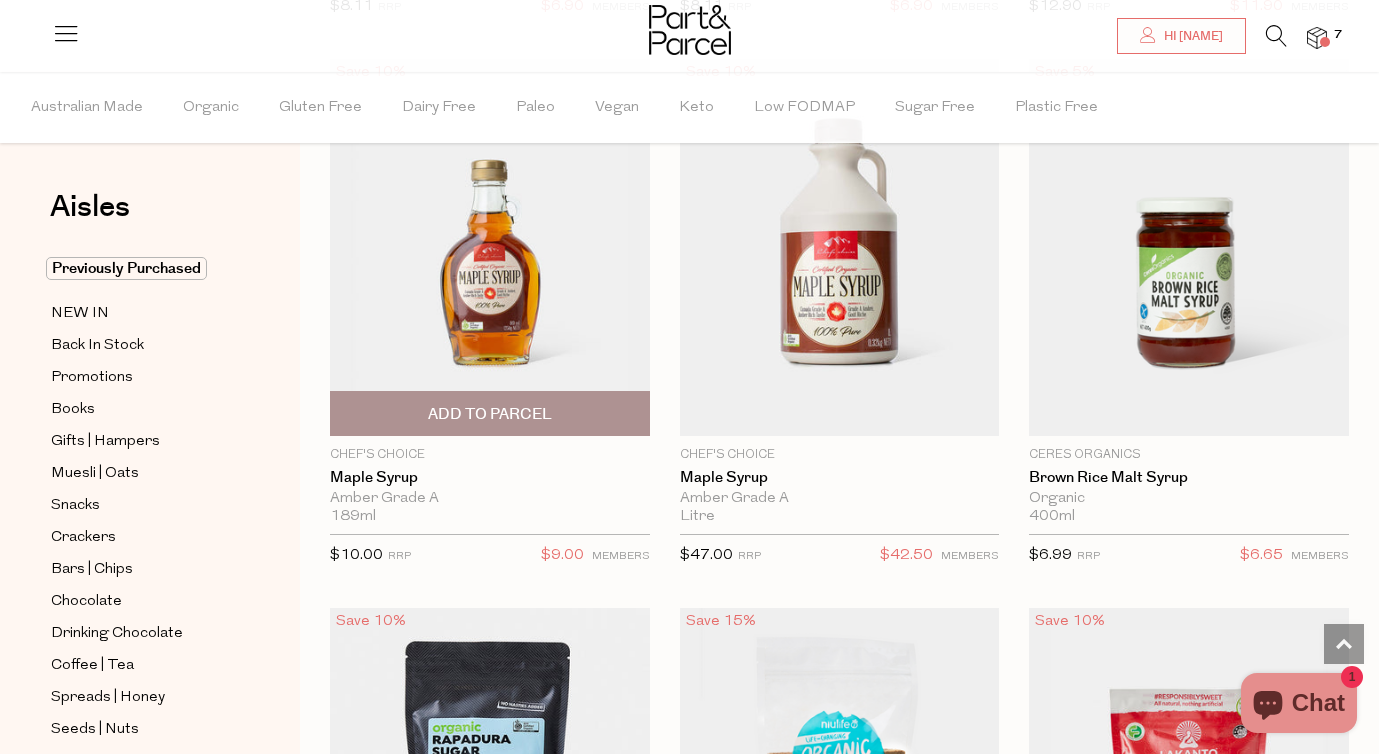 click on "Add To Parcel" at bounding box center [490, 414] 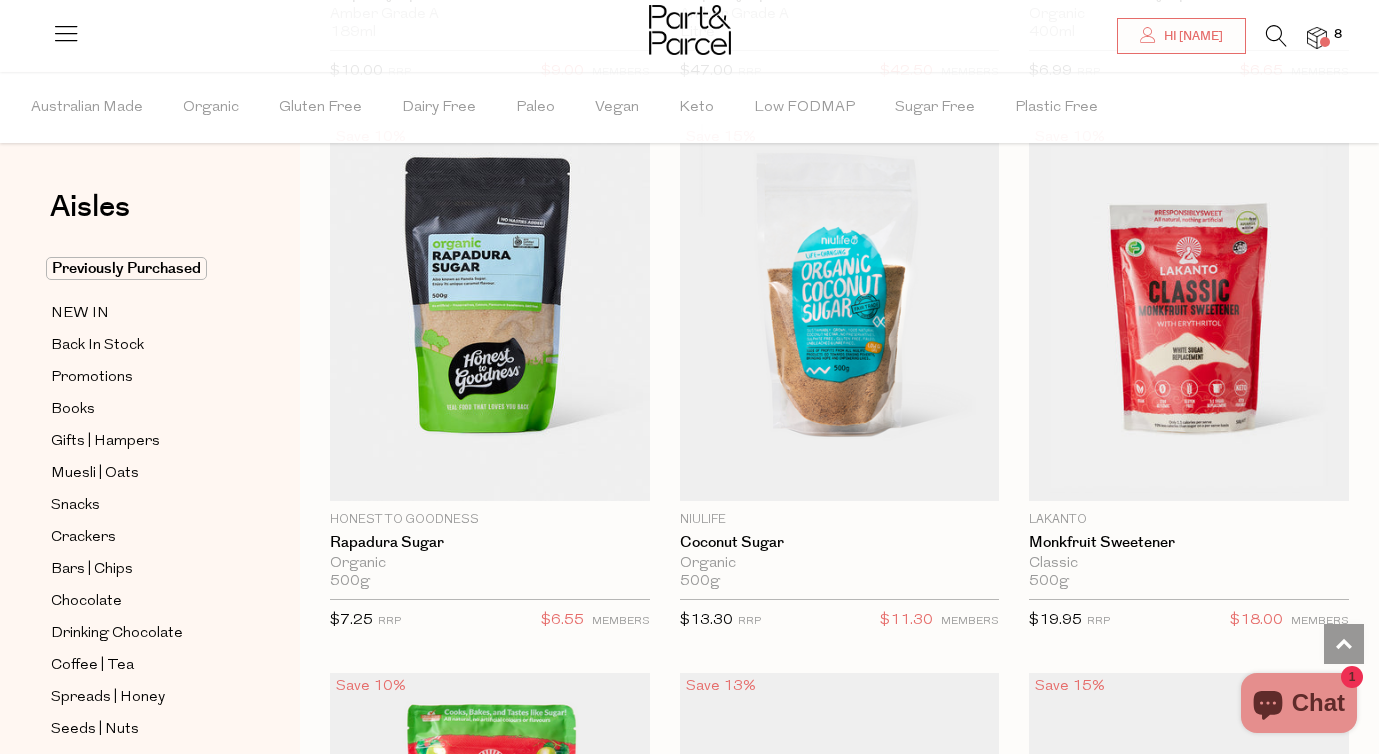 scroll, scrollTop: 6735, scrollLeft: 0, axis: vertical 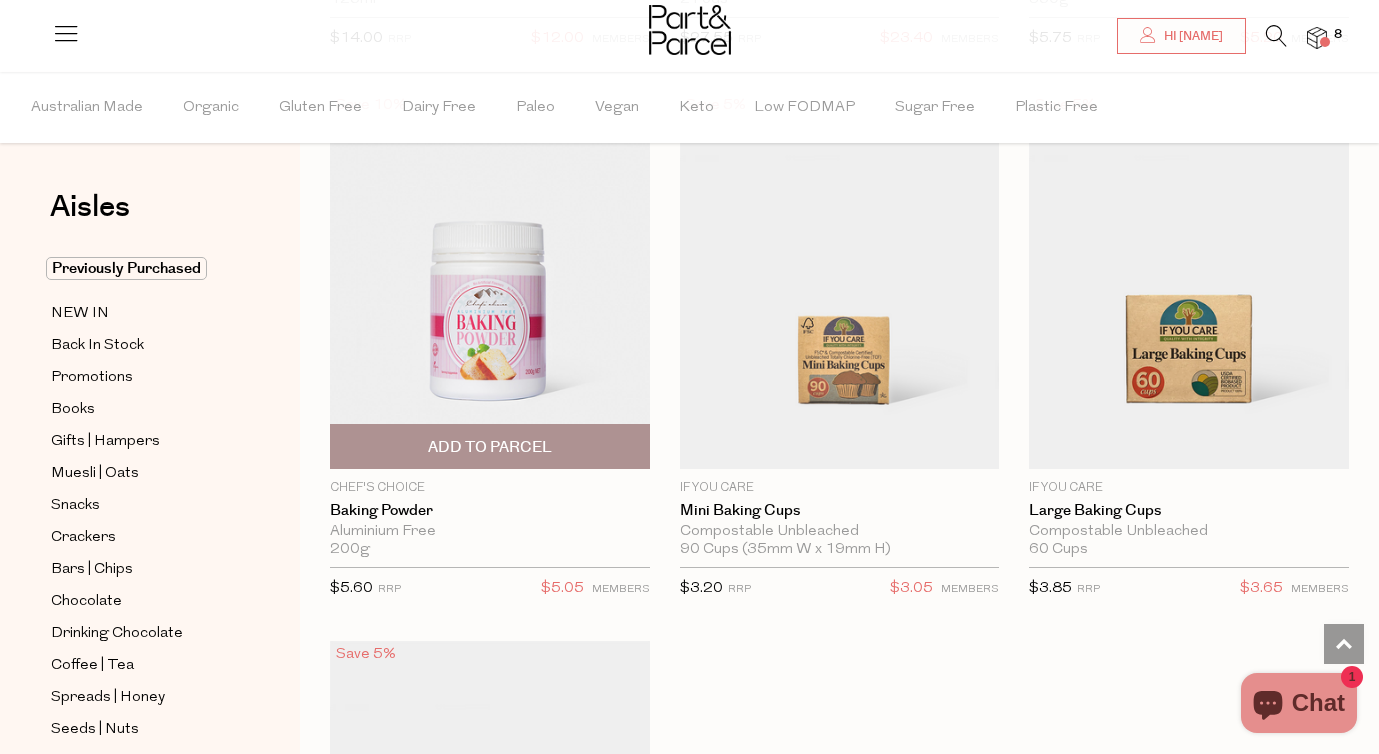click on "Add To Parcel" at bounding box center (490, 447) 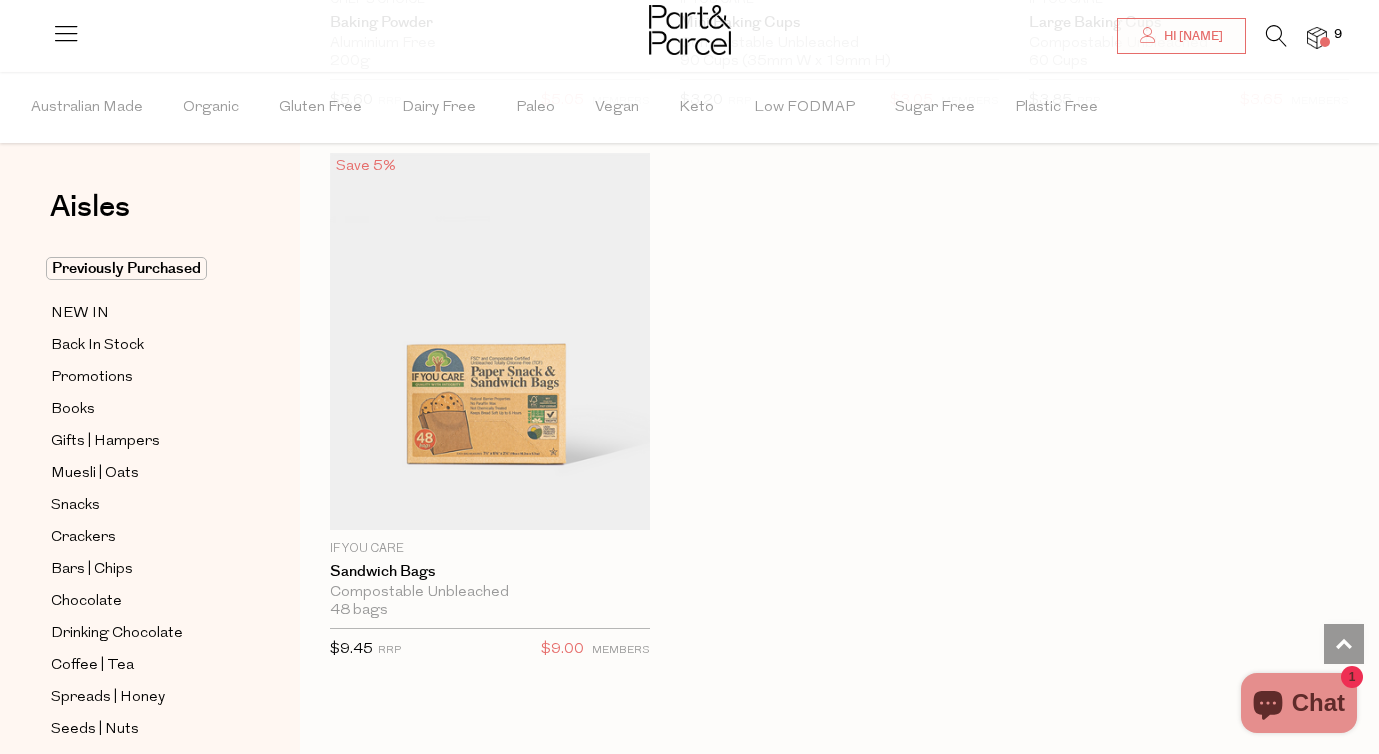 scroll, scrollTop: 14942, scrollLeft: 0, axis: vertical 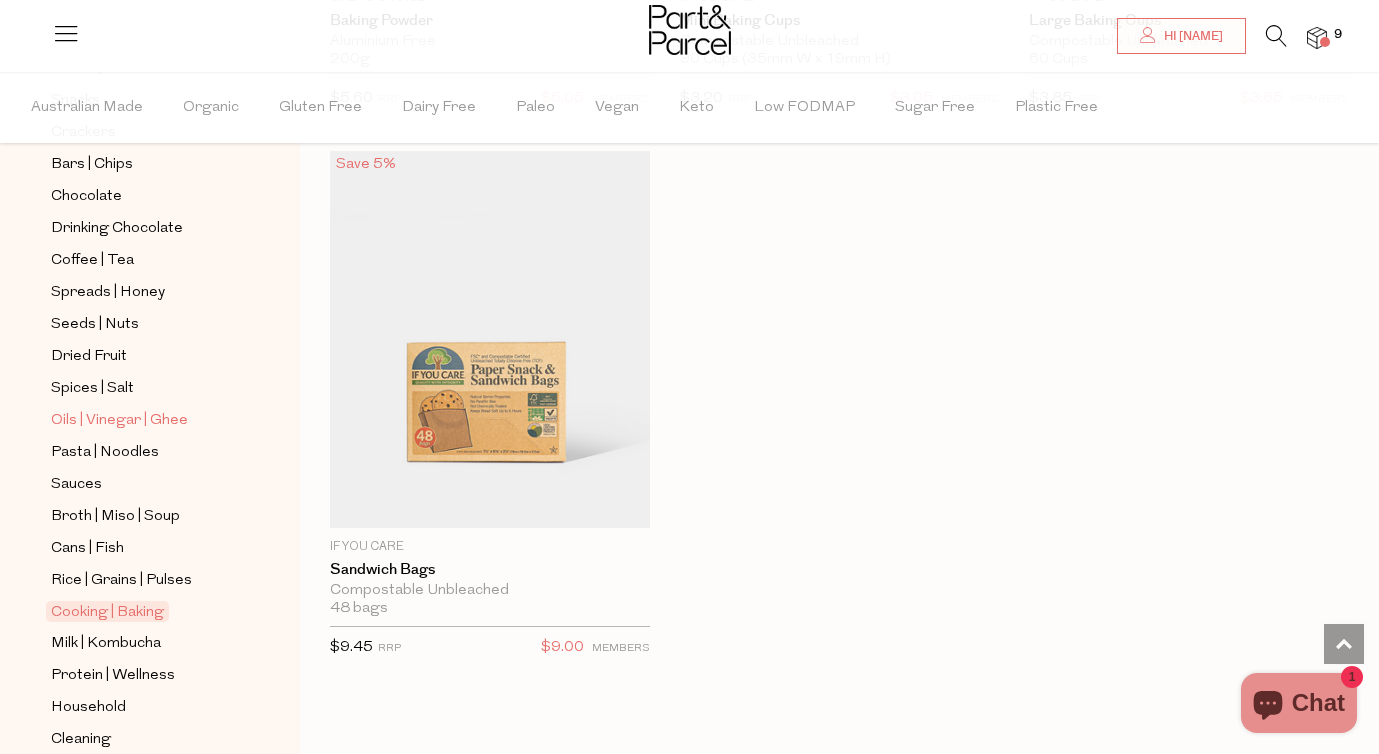 click on "Oils | Vinegar | Ghee" at bounding box center [119, 421] 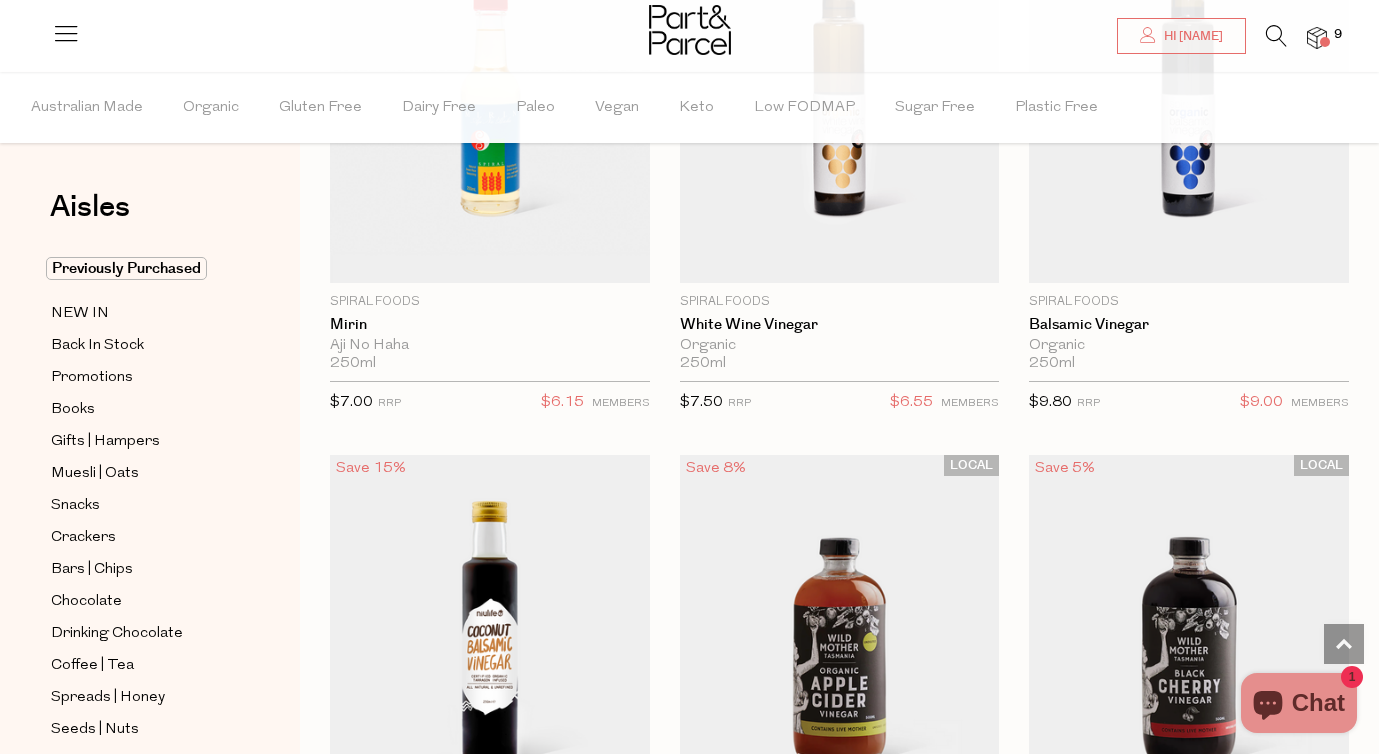 scroll, scrollTop: 6397, scrollLeft: 0, axis: vertical 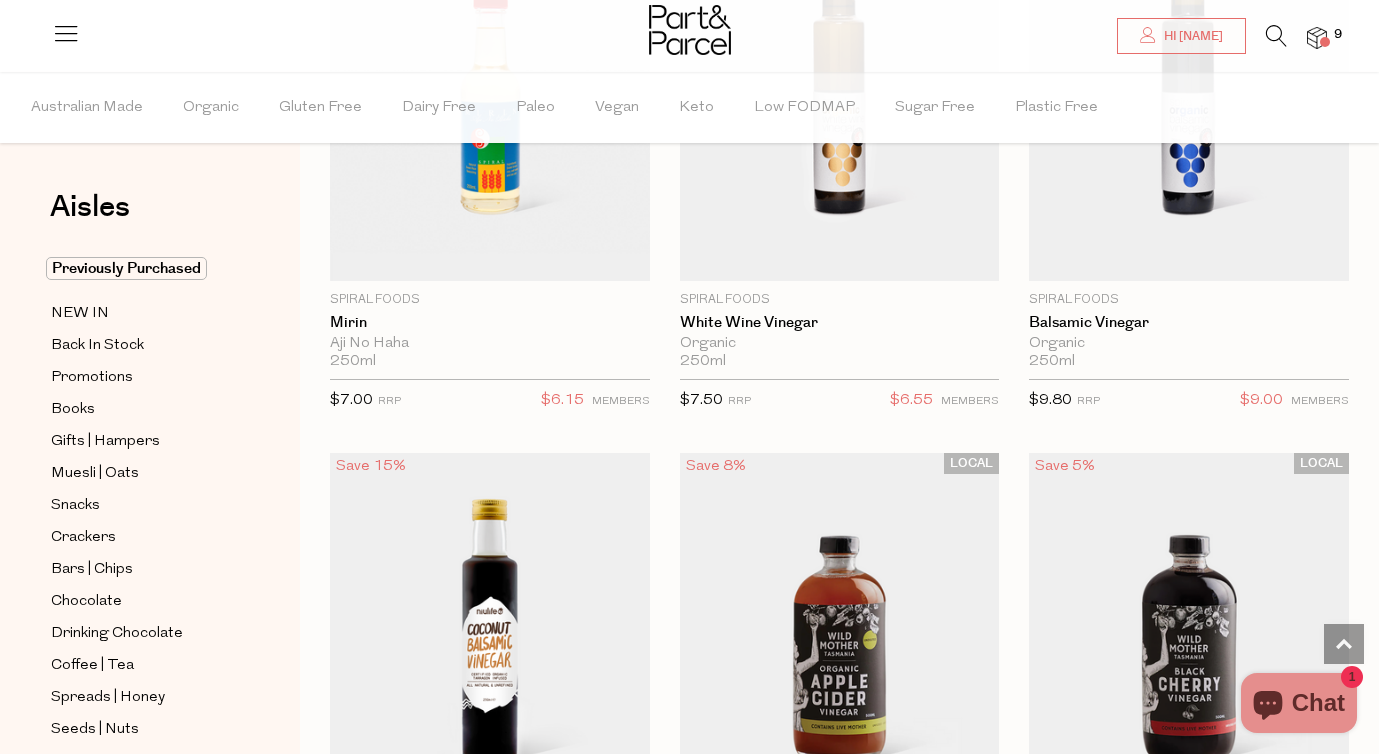 click on "9" at bounding box center [1338, 35] 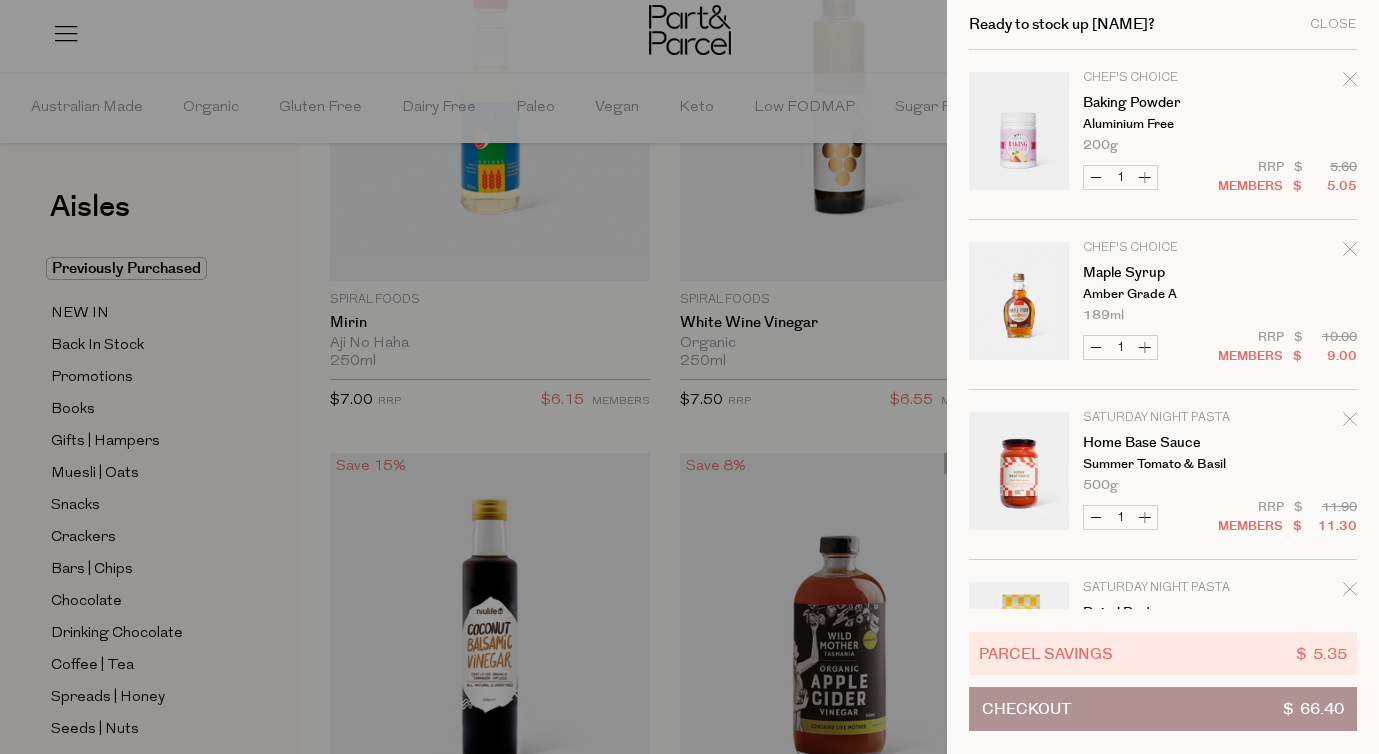 click on "Ready to stock up [NAME]?
Close" at bounding box center [1163, 25] 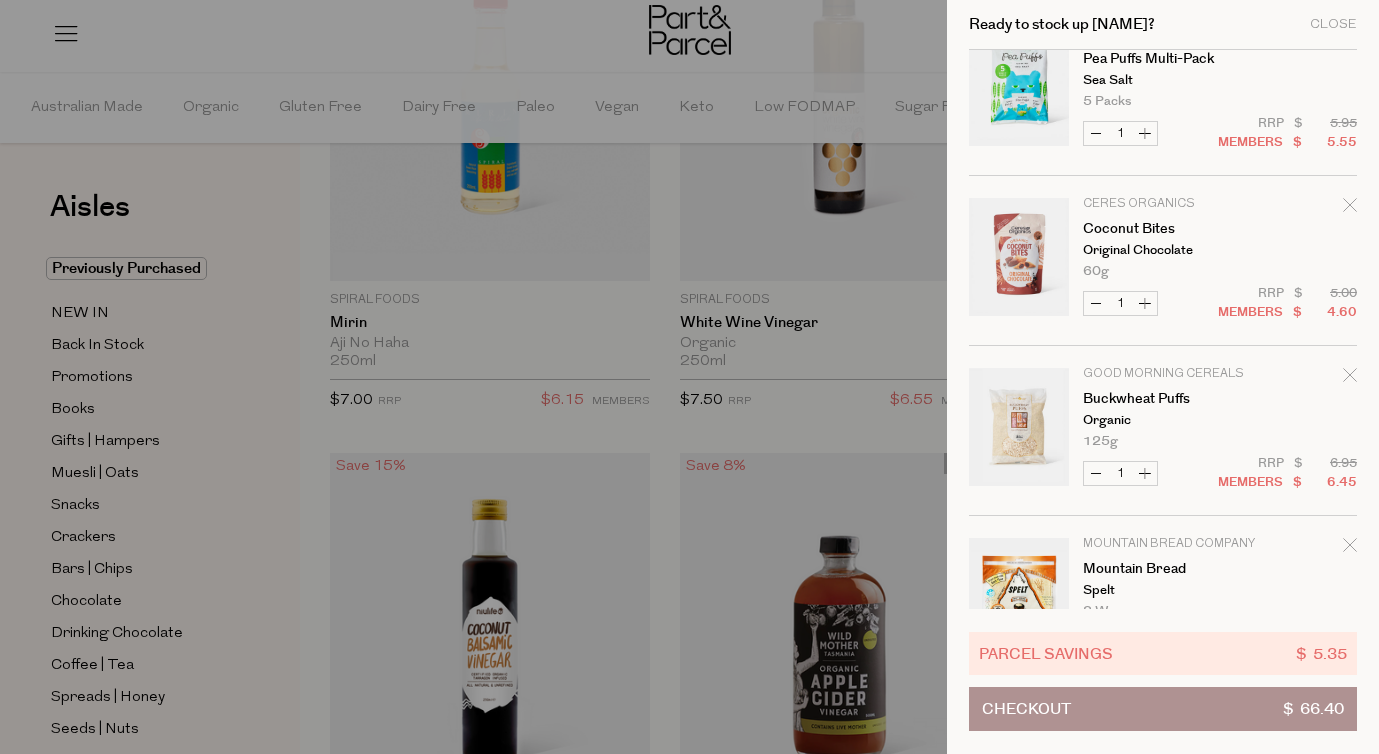 scroll, scrollTop: 971, scrollLeft: 0, axis: vertical 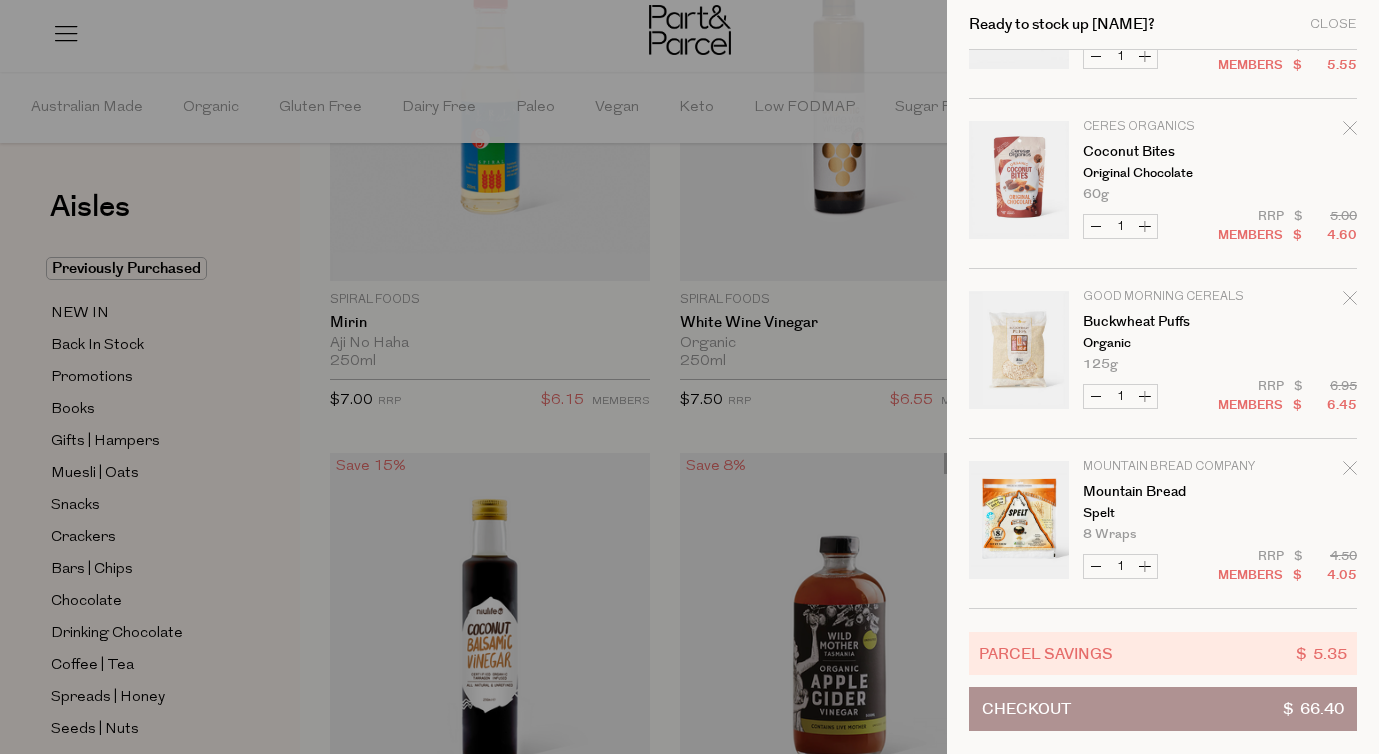 click on "Ready to stock up [NAME]?
Close" at bounding box center (1163, 25) 